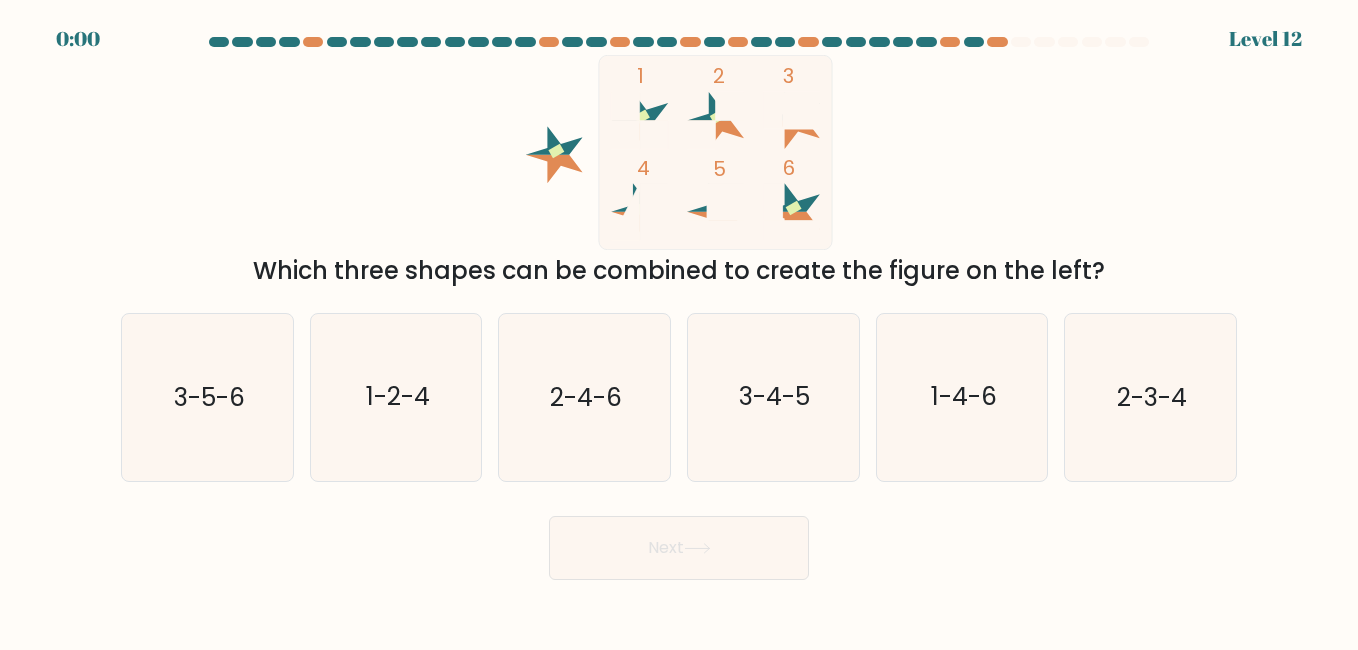scroll, scrollTop: 0, scrollLeft: 0, axis: both 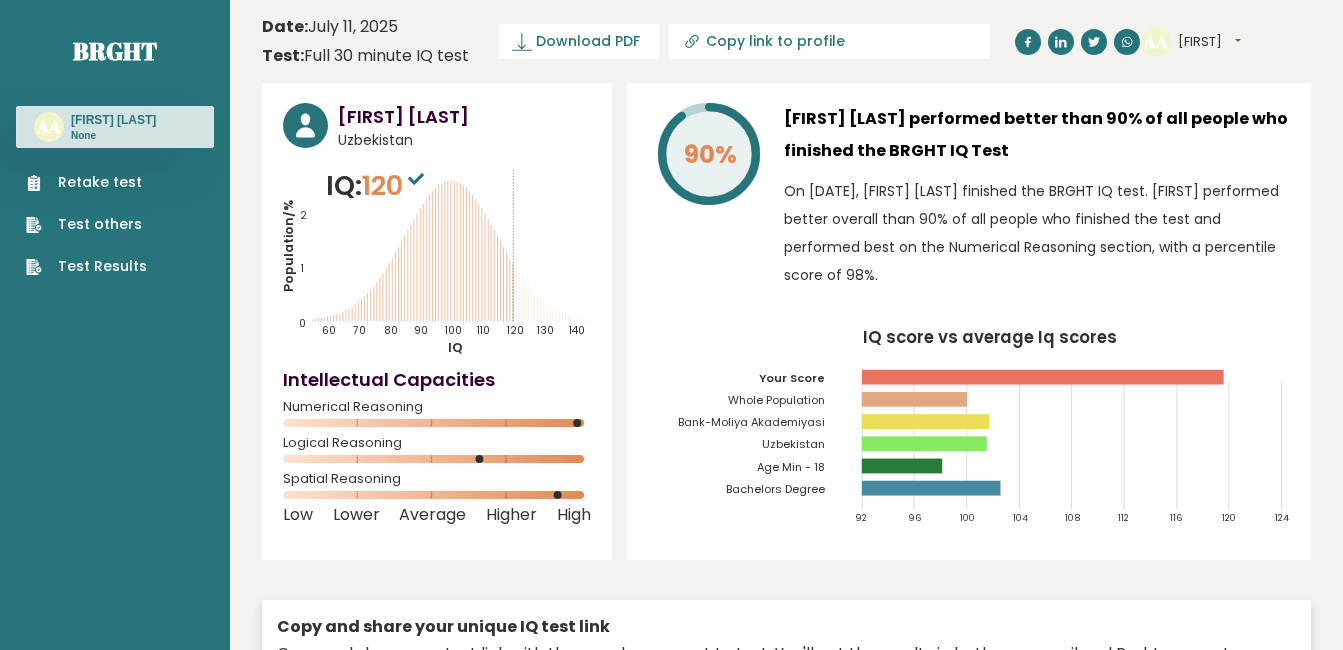 click on "Retake test" at bounding box center [86, 182] 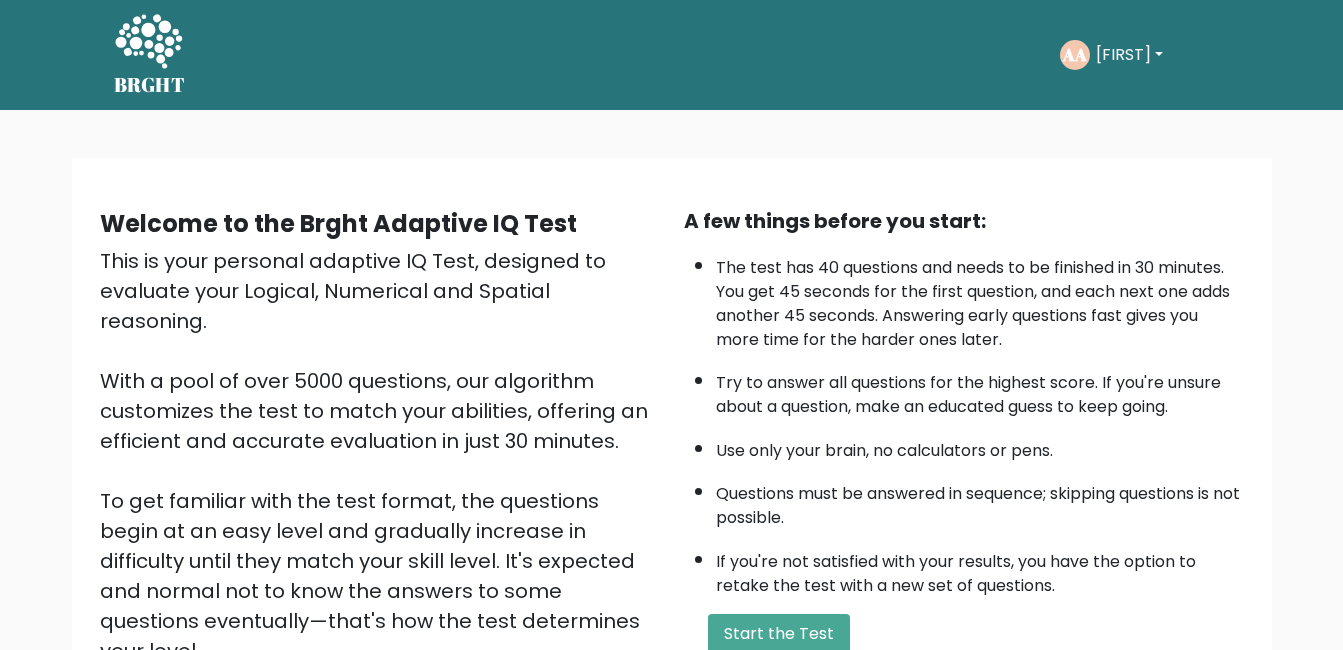 scroll, scrollTop: 0, scrollLeft: 0, axis: both 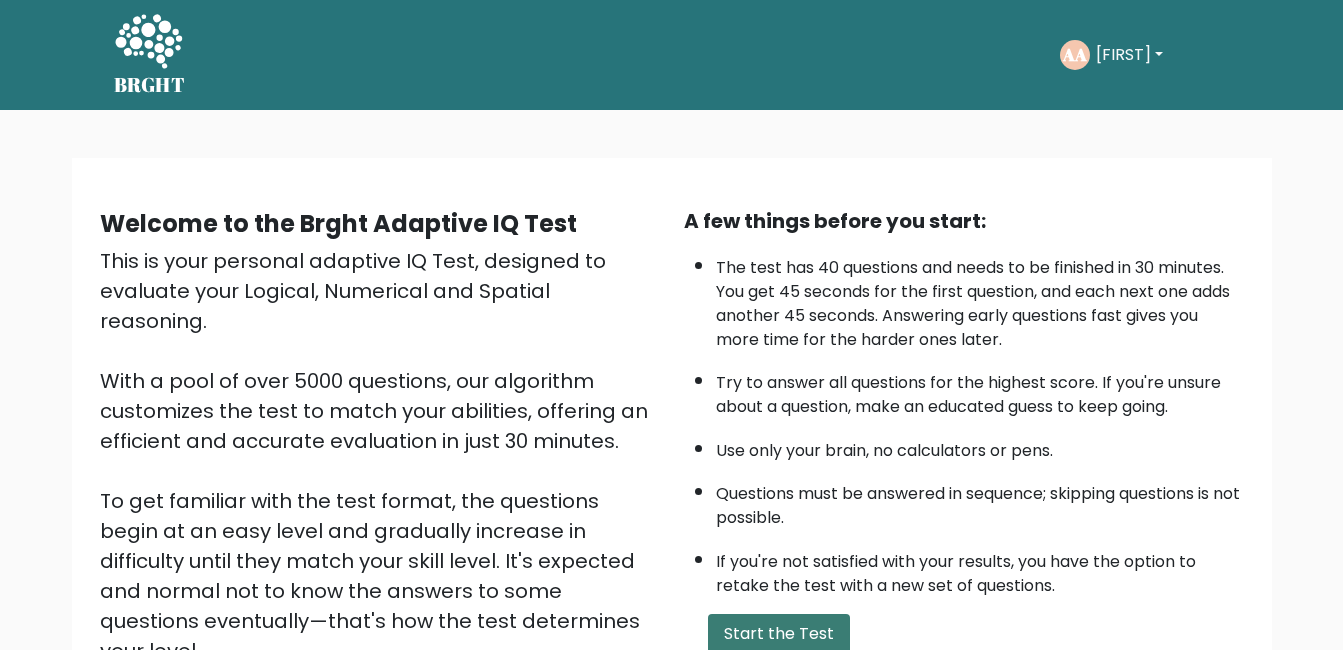 click on "Start the Test" at bounding box center (779, 634) 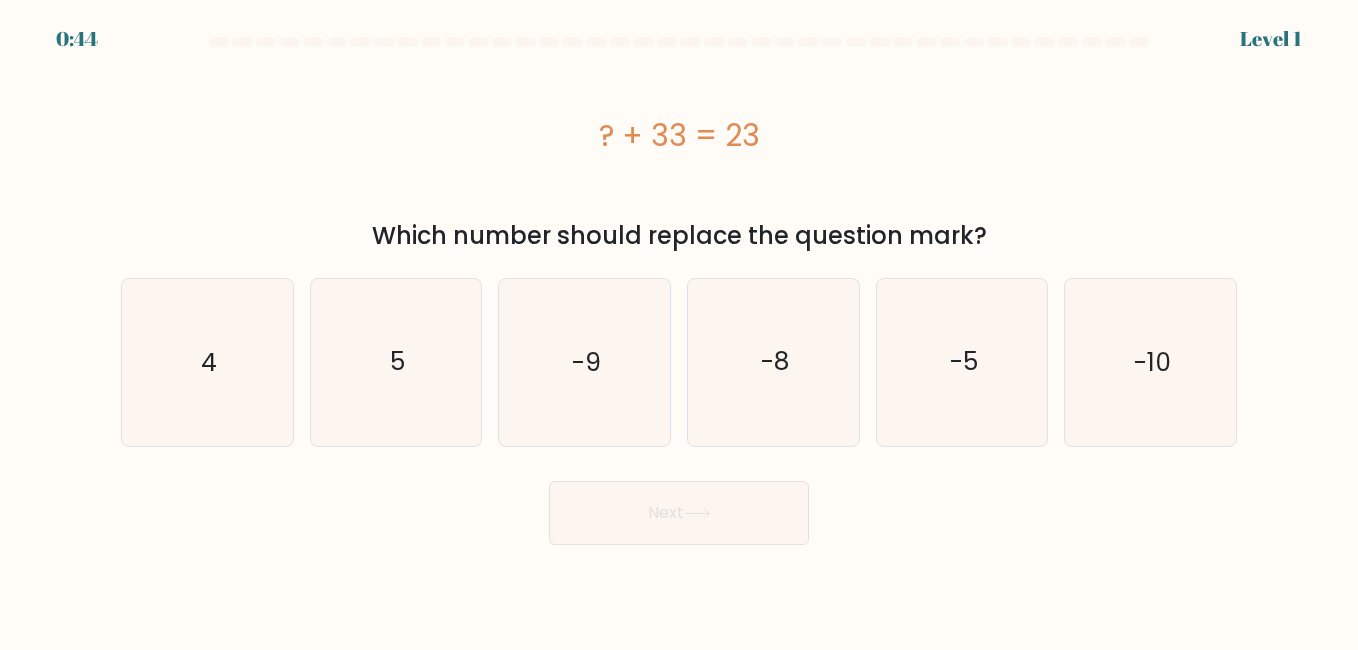 scroll, scrollTop: 0, scrollLeft: 0, axis: both 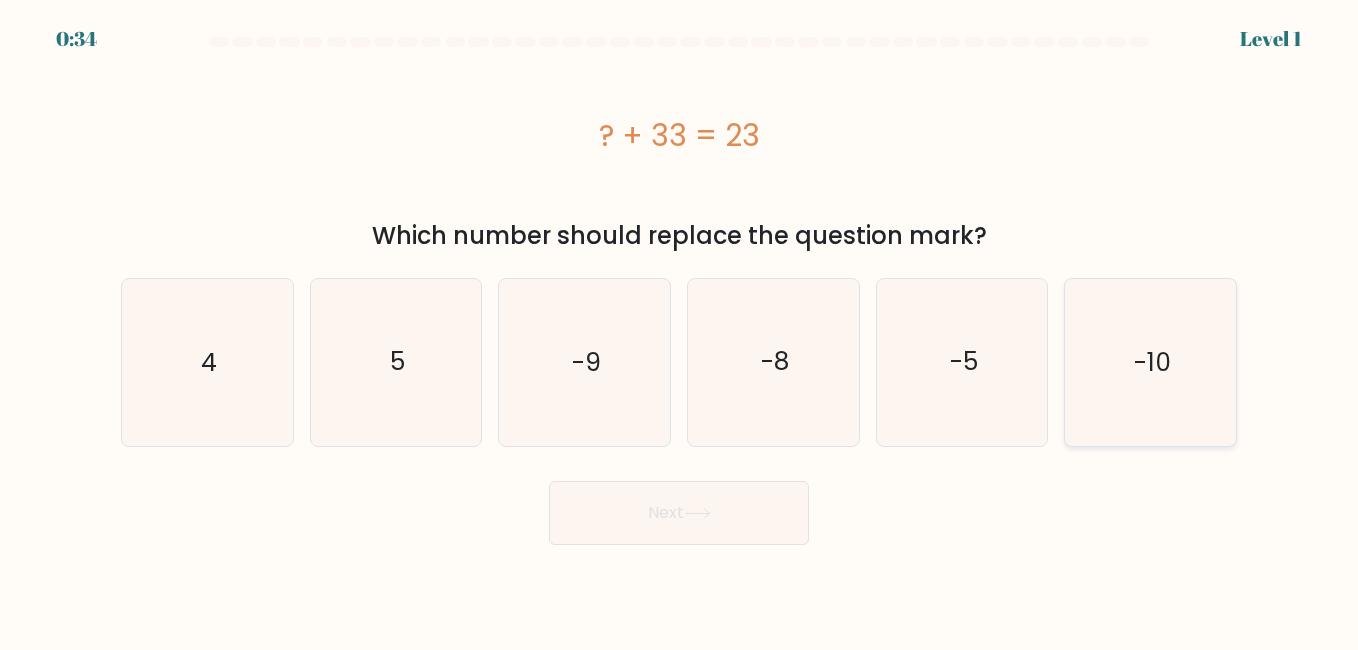 click on "-10" 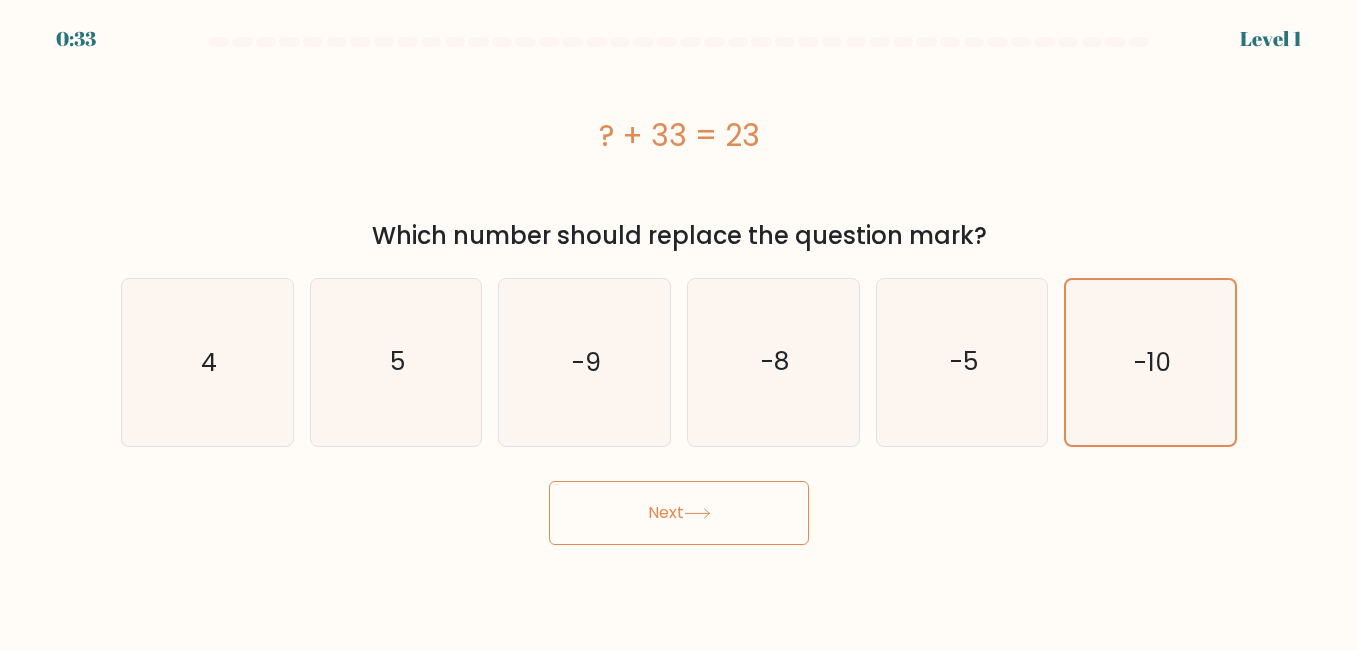 click on "Next" at bounding box center [679, 513] 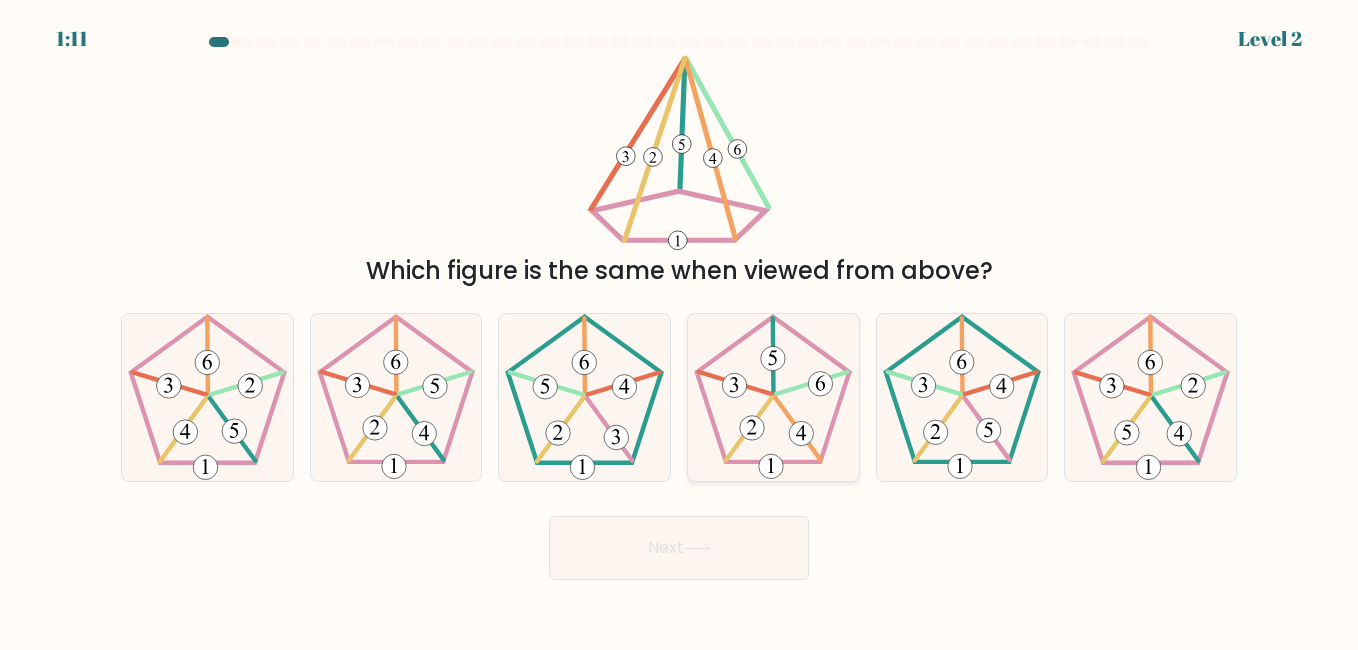 click 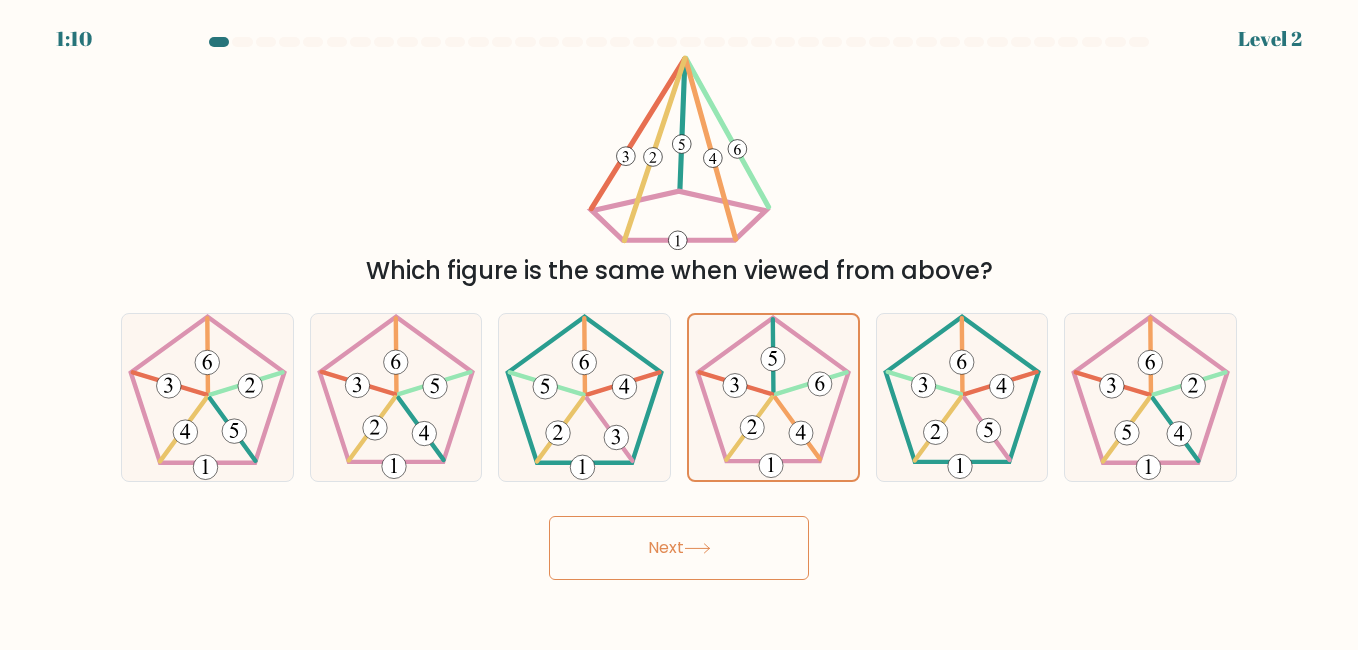 click on "Next" at bounding box center [679, 548] 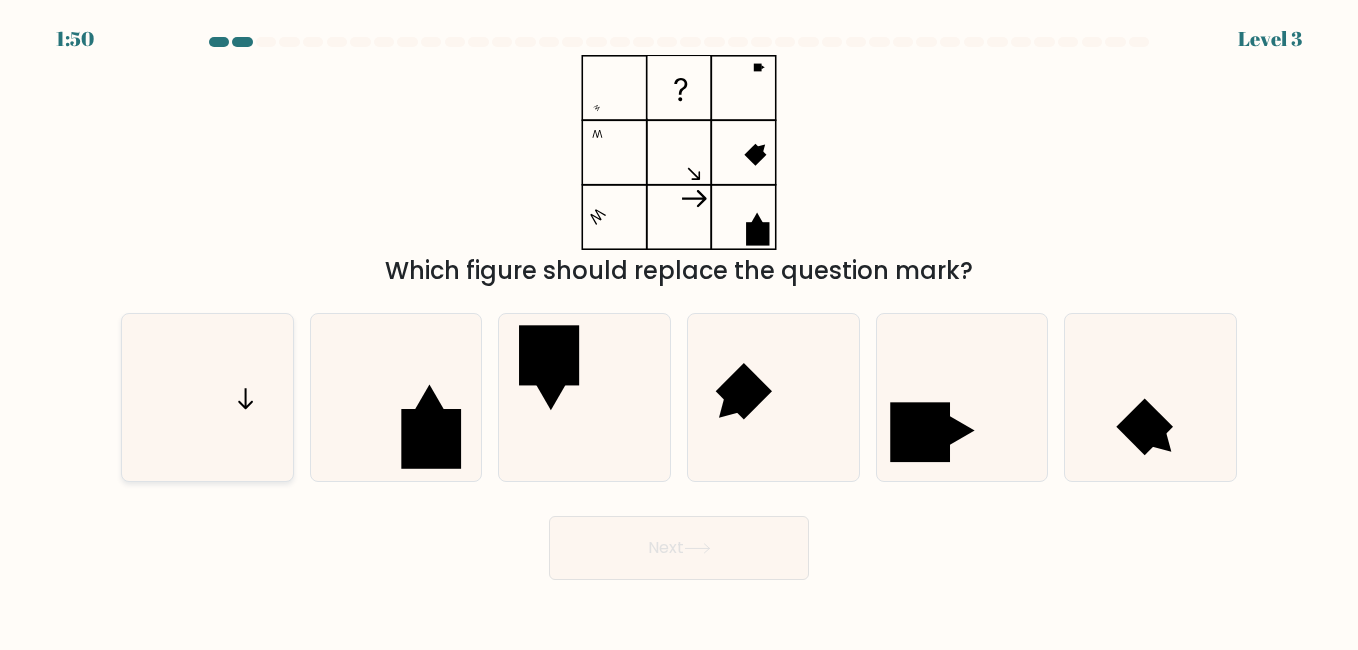 click 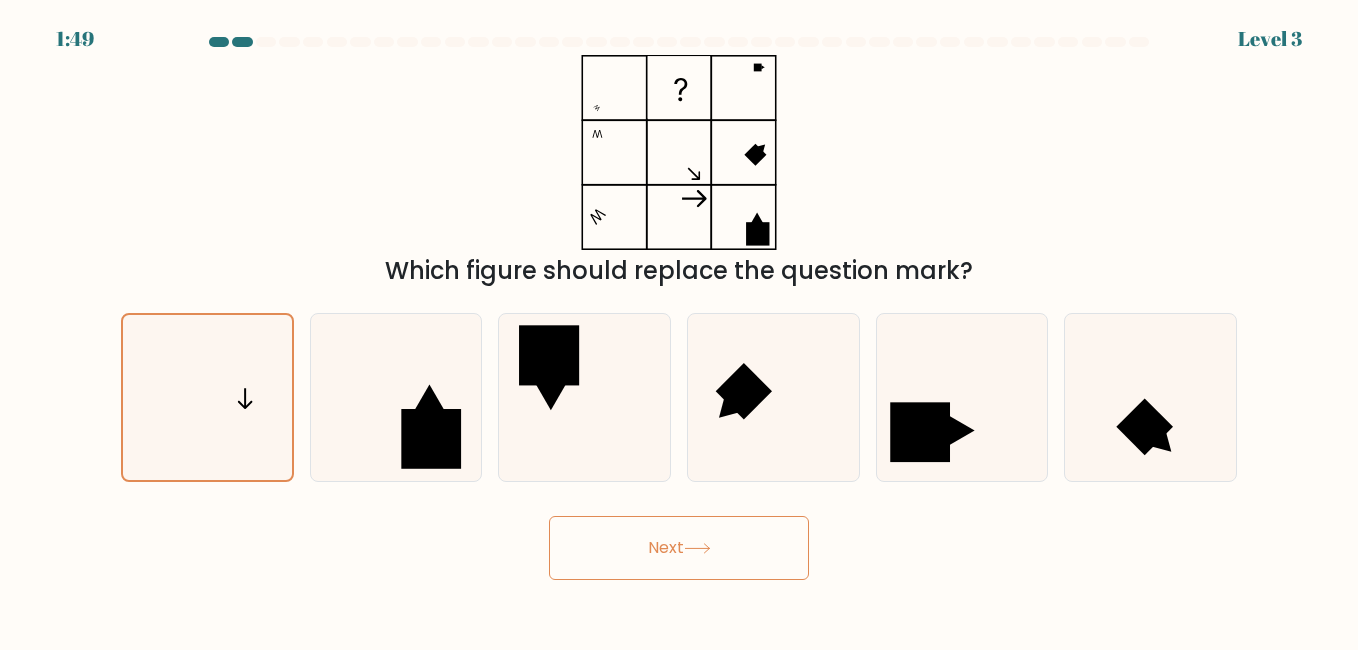 click on "Next" at bounding box center (679, 548) 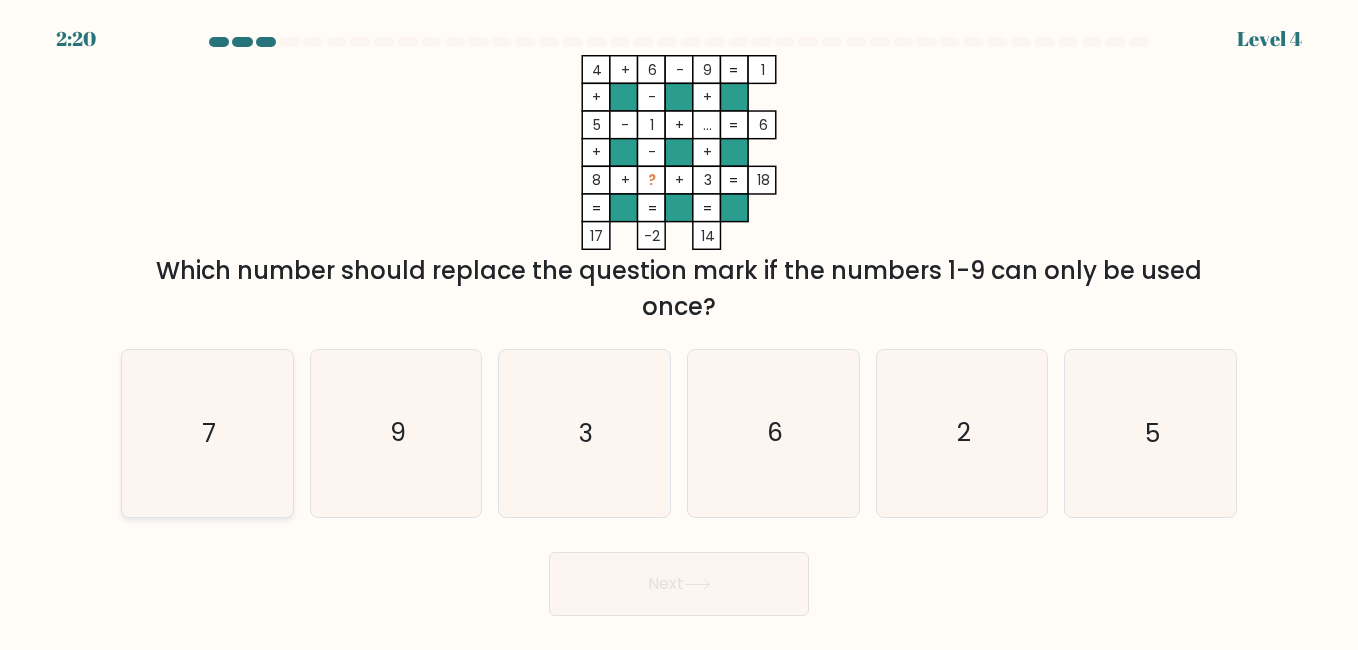 click on "7" 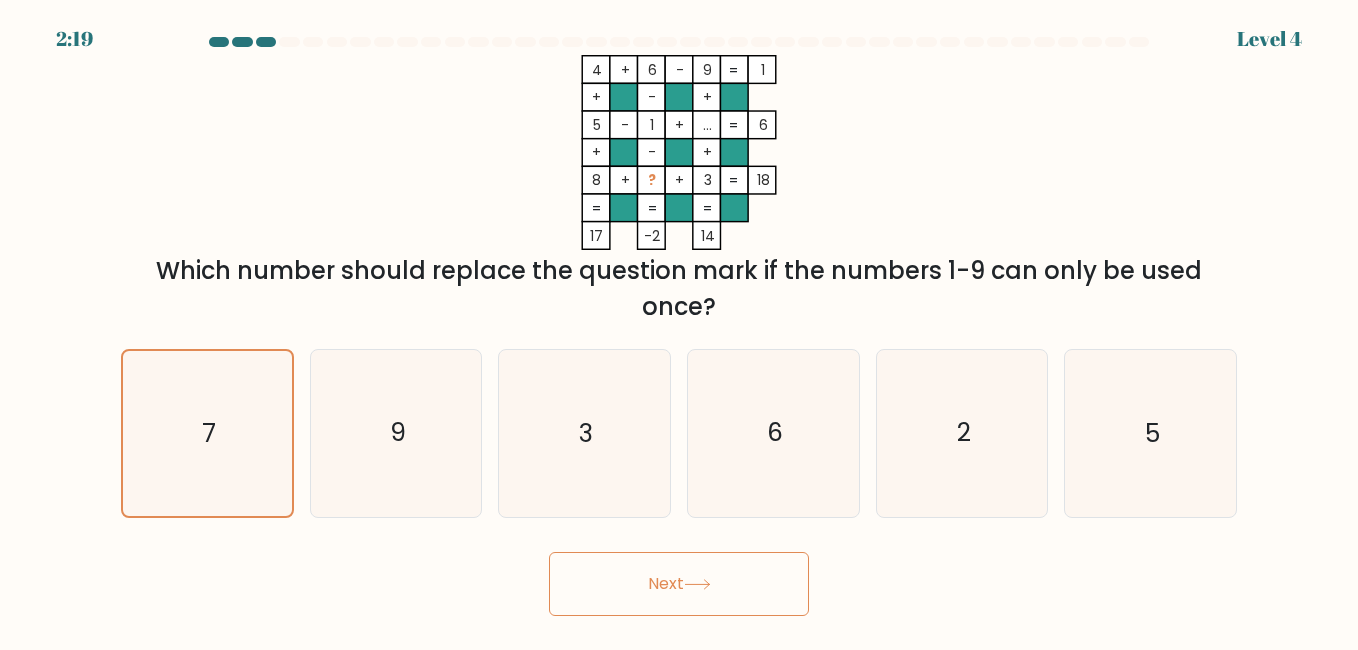 click on "Next" at bounding box center [679, 584] 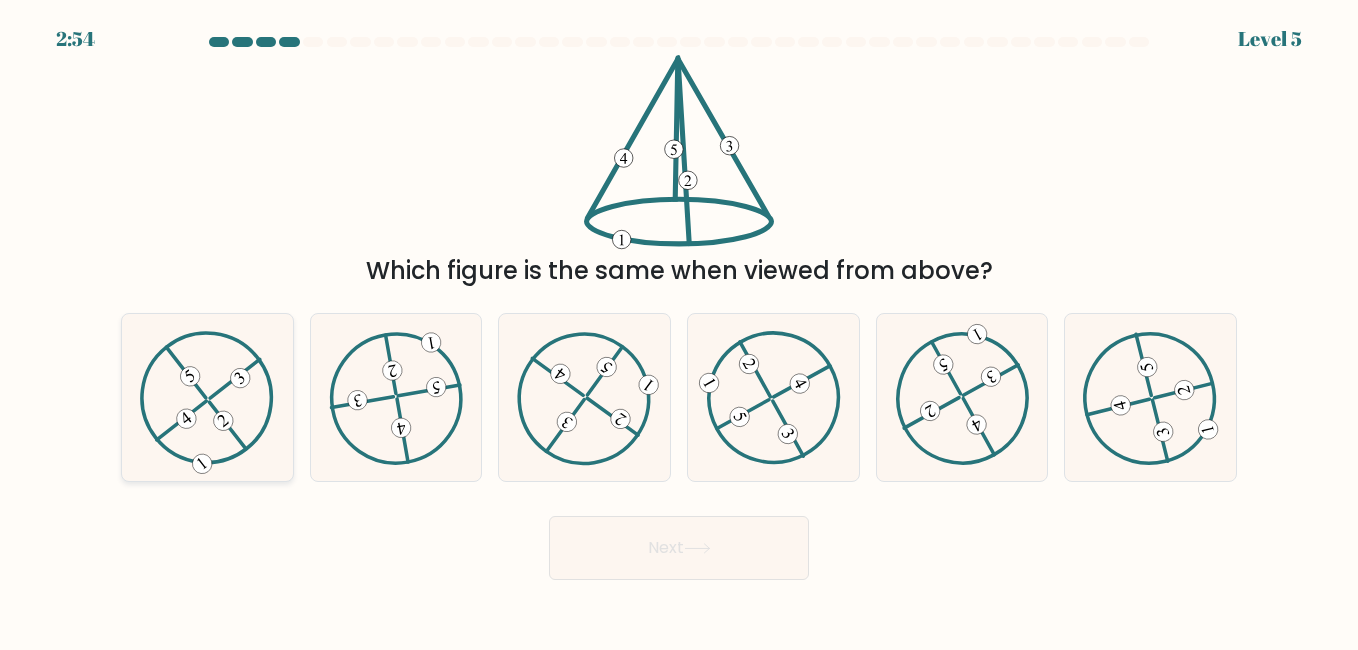 click 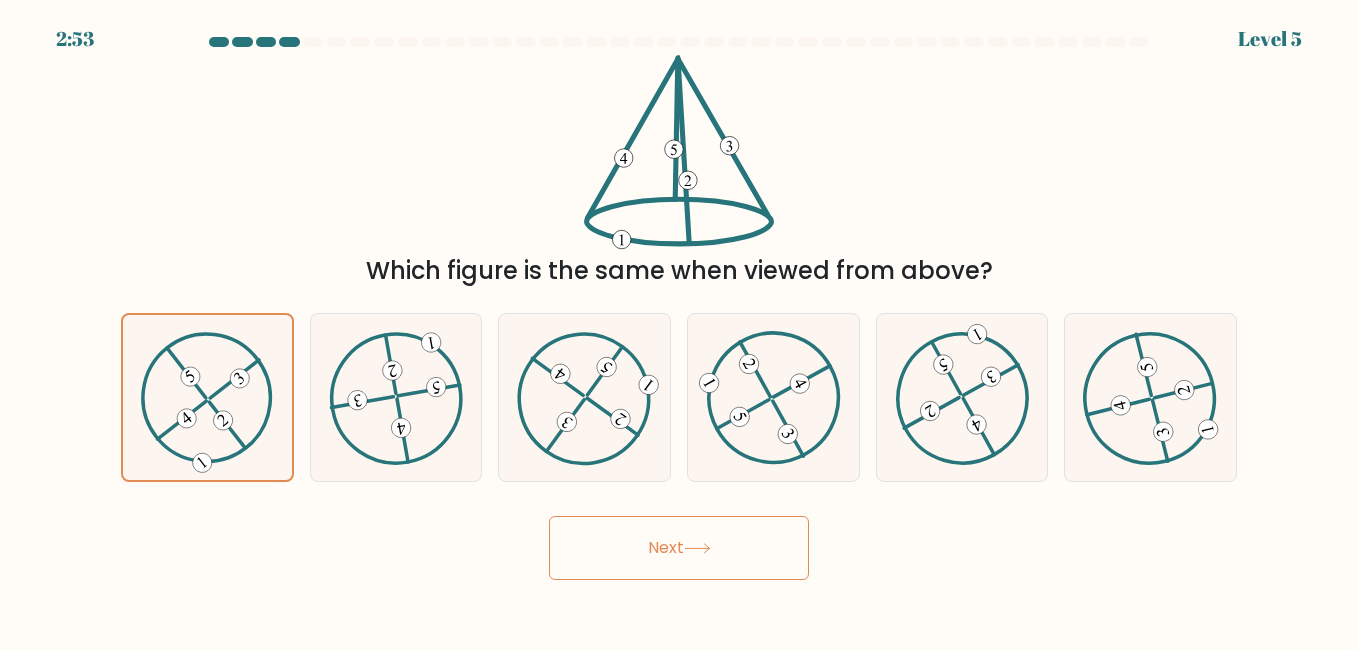 click on "Next" at bounding box center [679, 548] 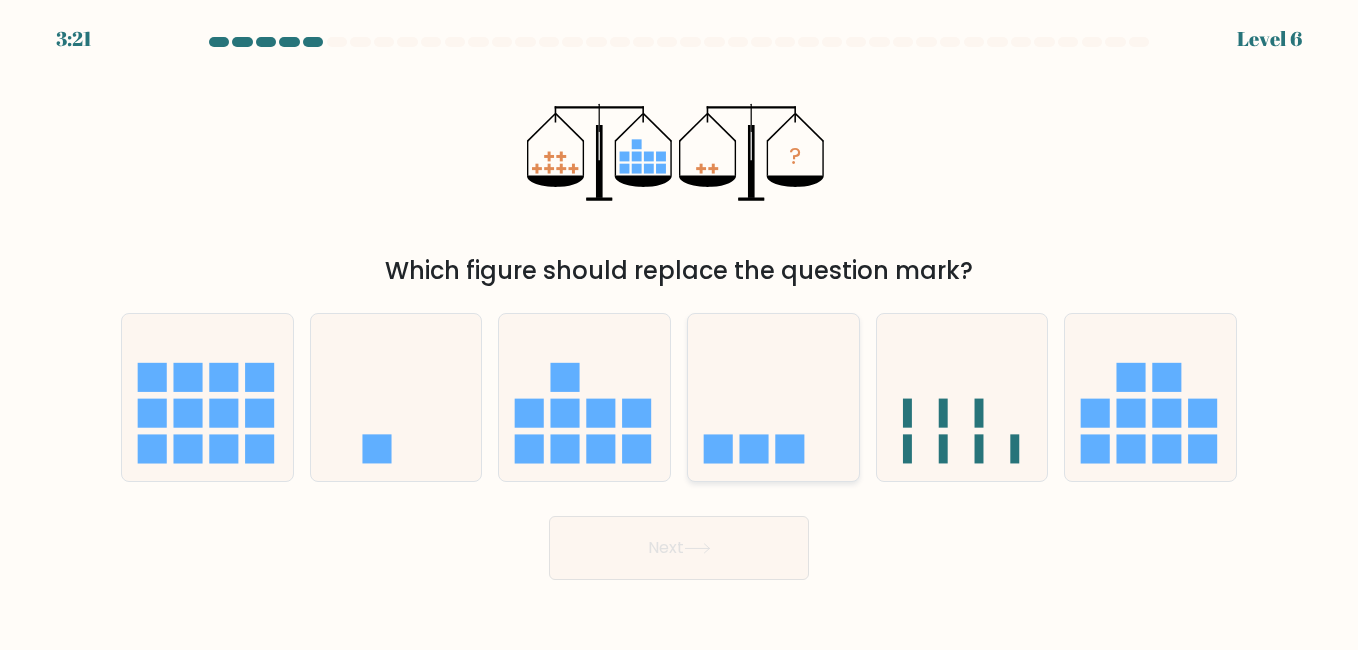 click 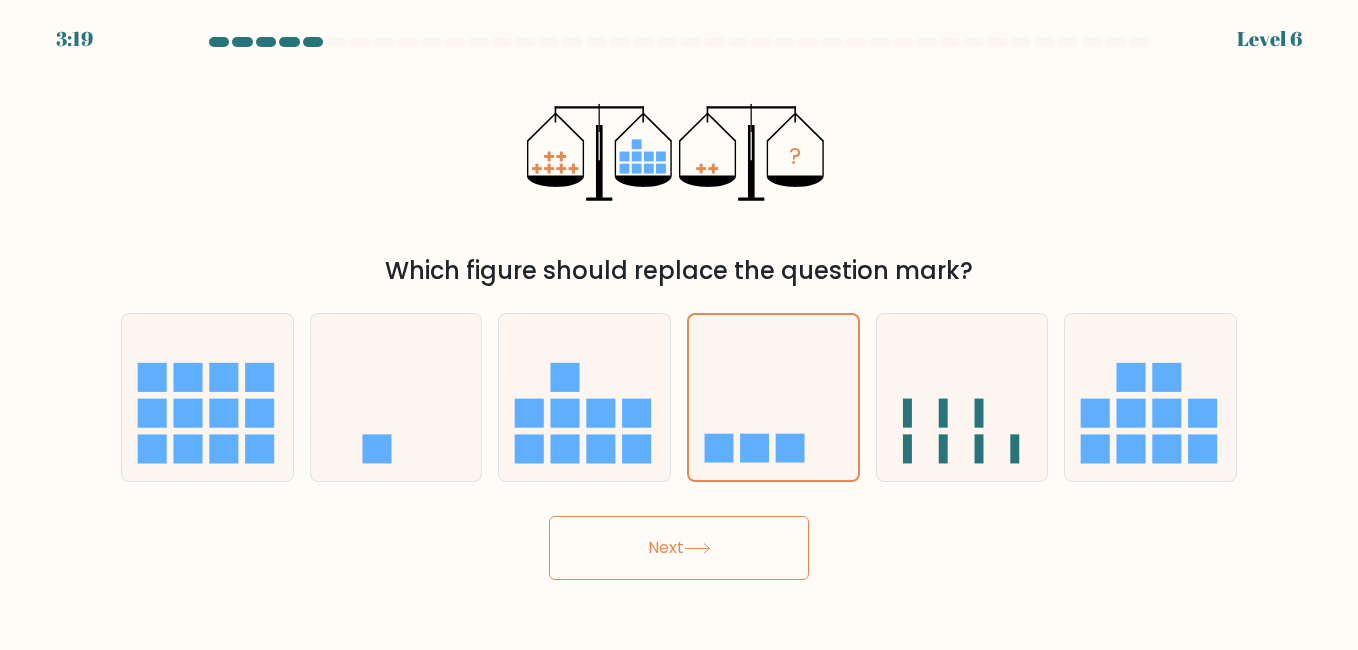 click on "Next" at bounding box center (679, 548) 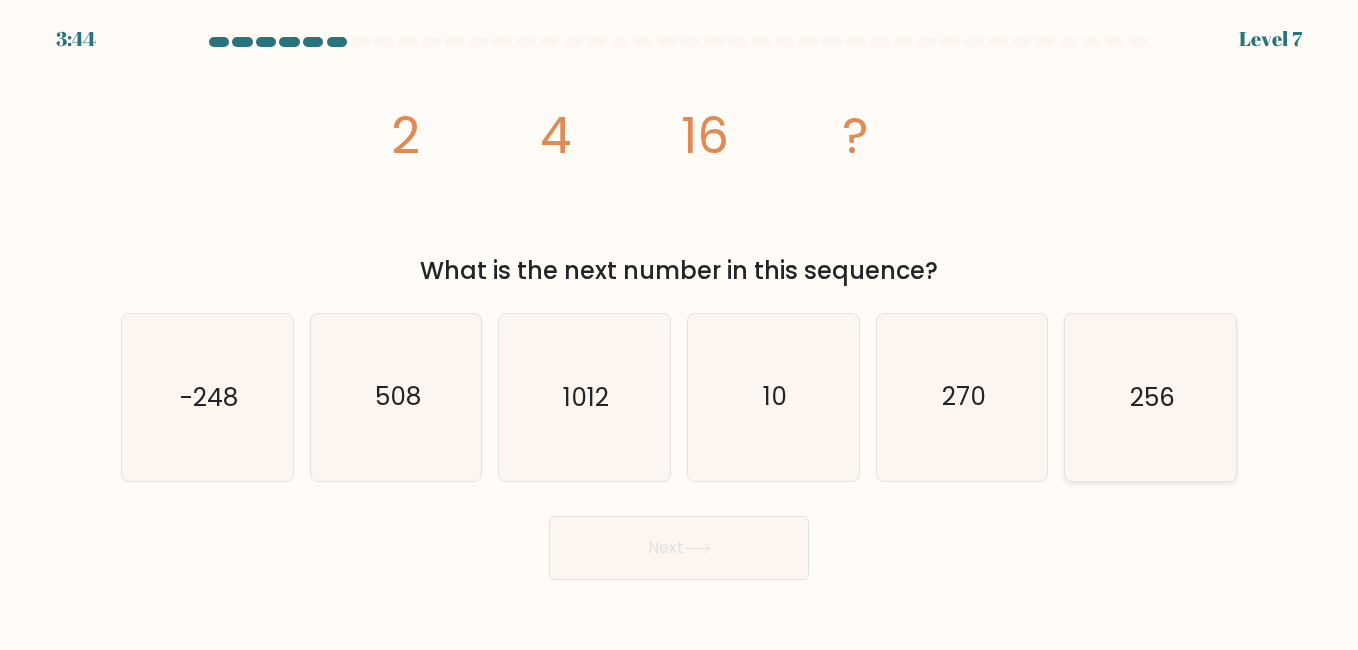 click on "256" 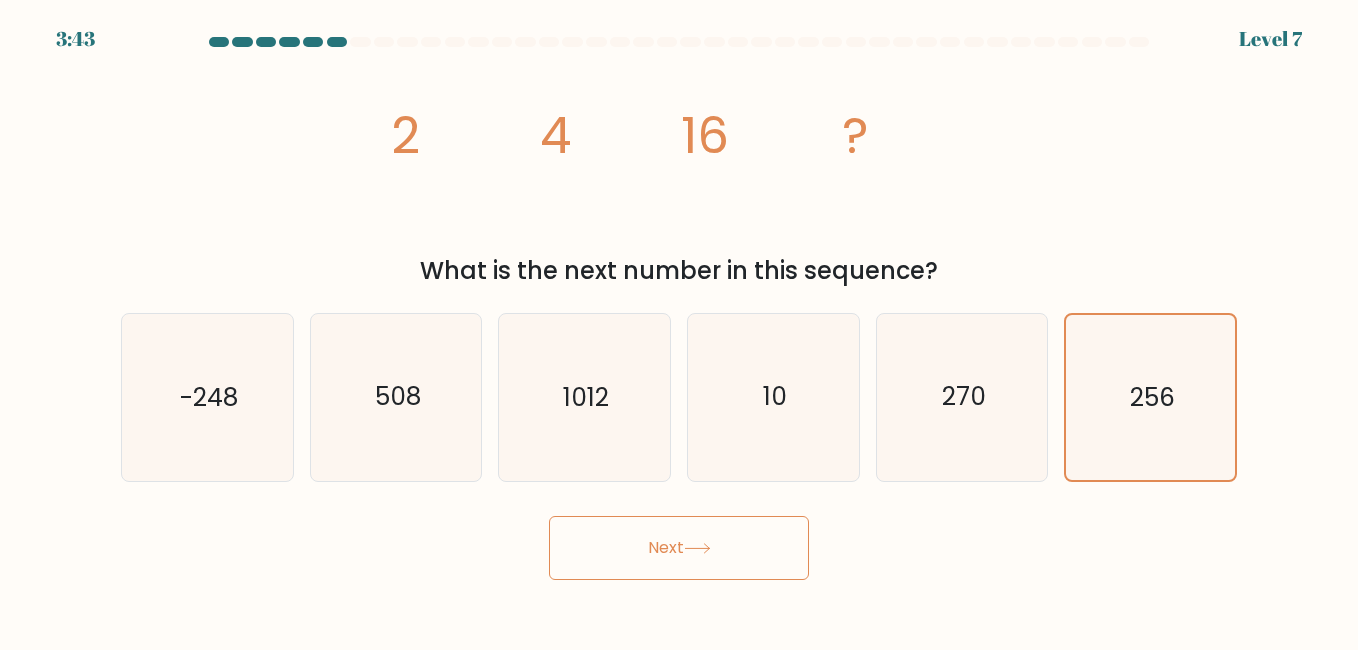 click on "Next" at bounding box center (679, 548) 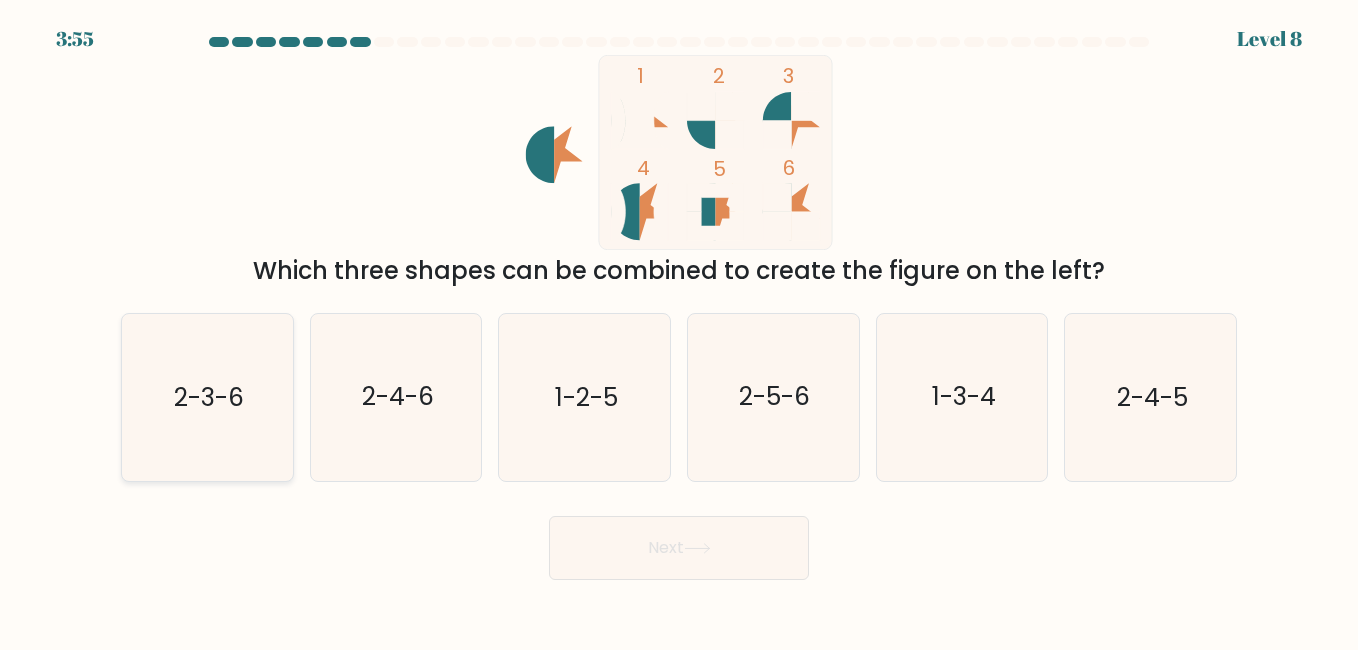 click on "2-3-6" 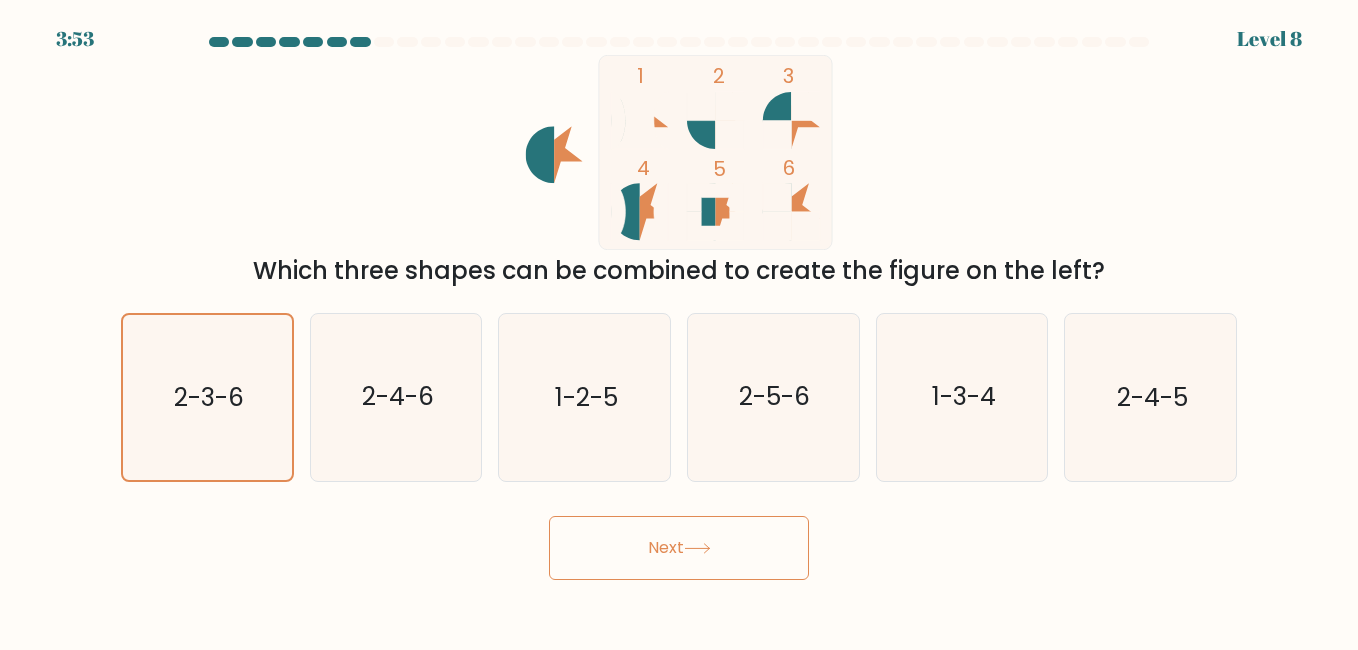 click on "Next" at bounding box center [679, 548] 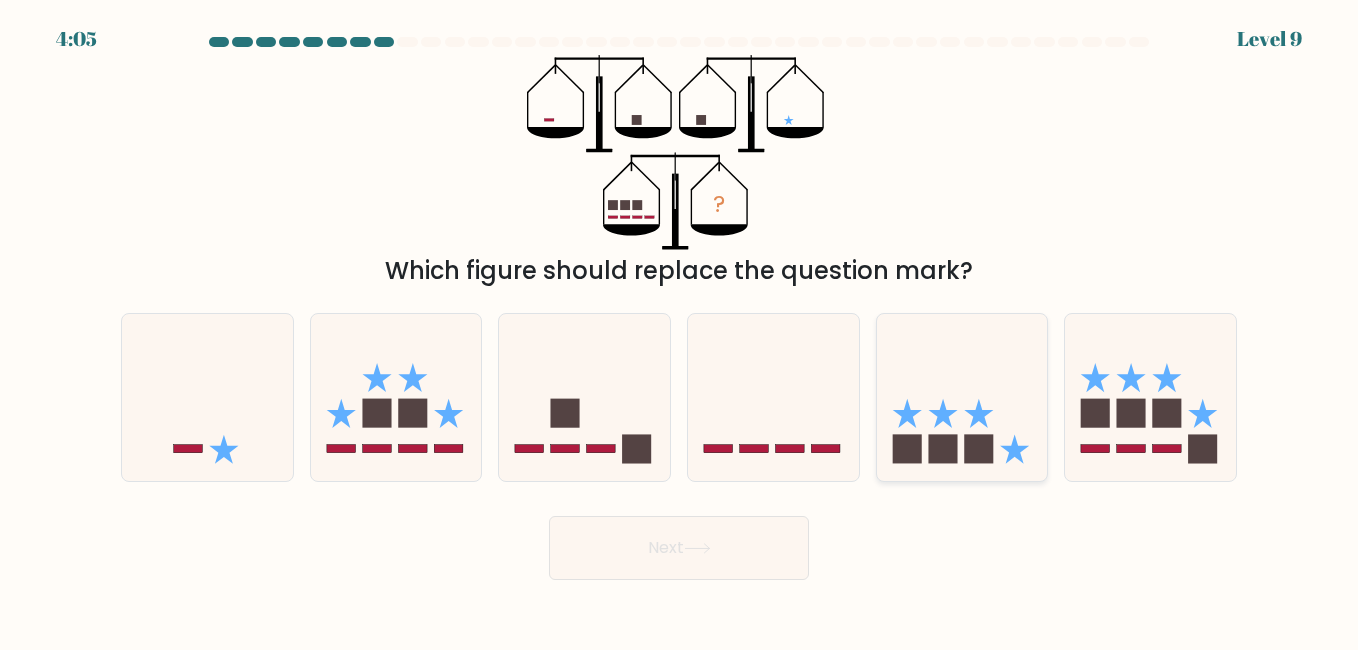 click 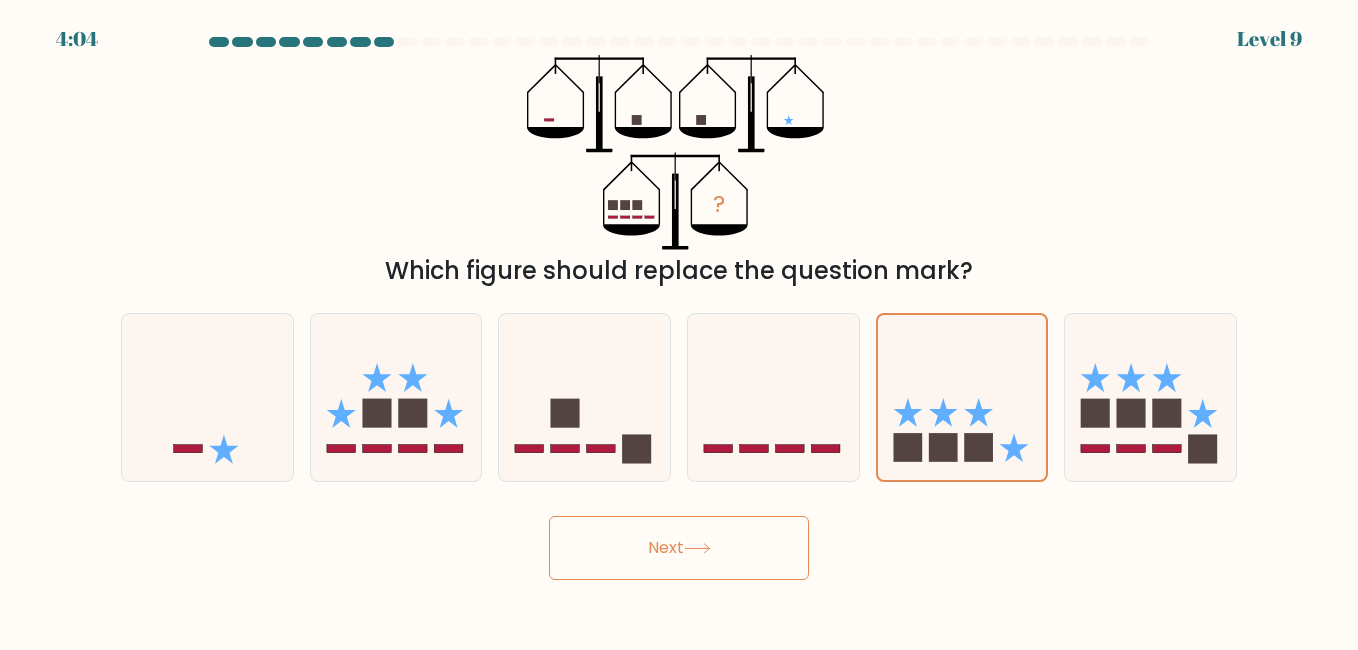 click on "Next" at bounding box center (679, 548) 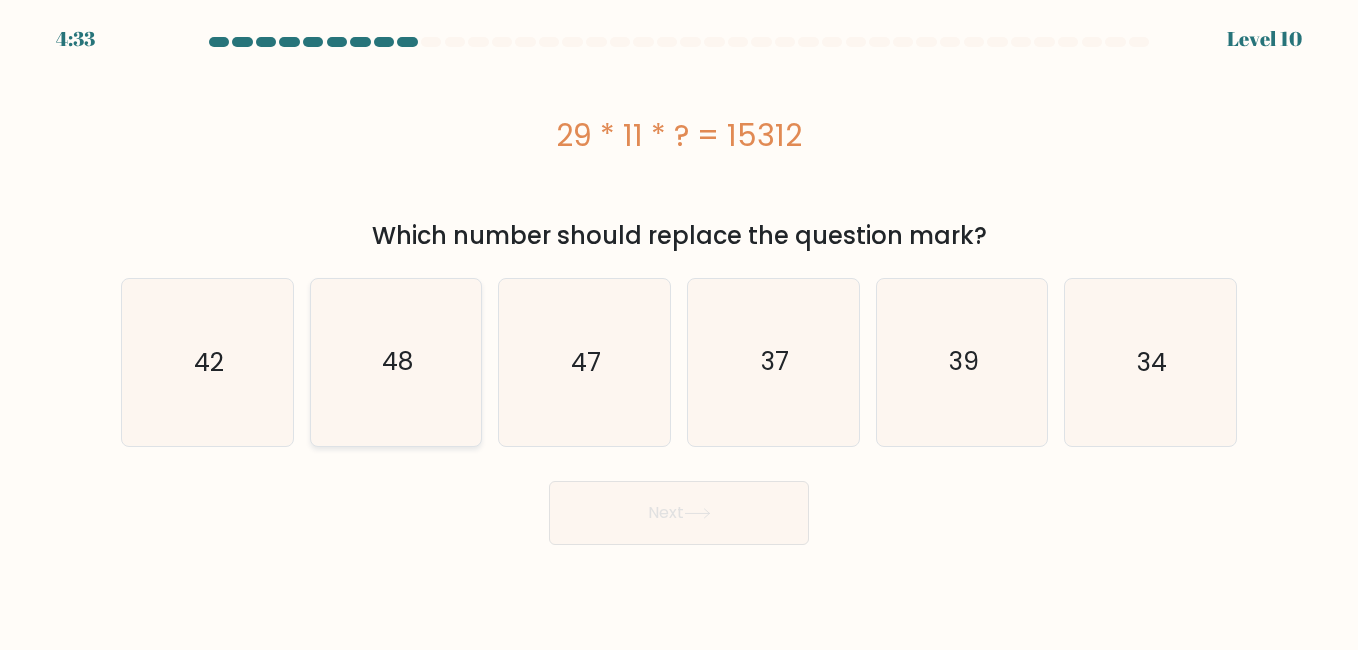 click on "48" 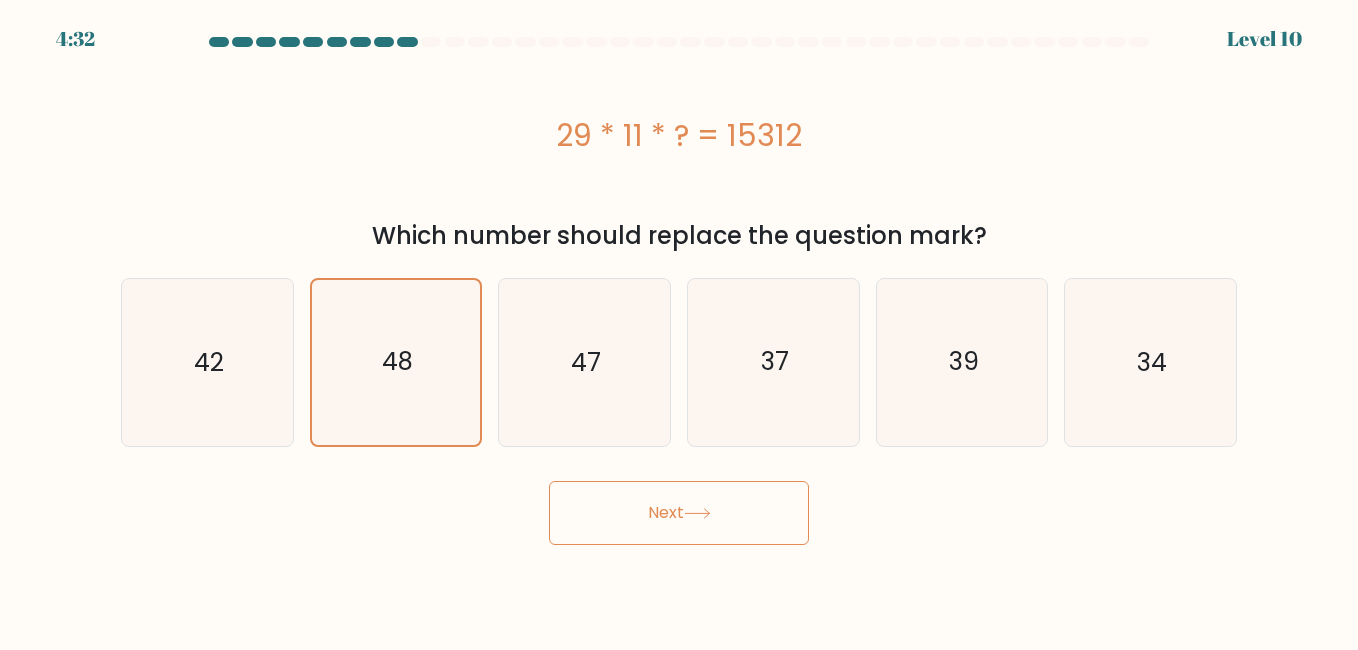 click on "Next" at bounding box center (679, 513) 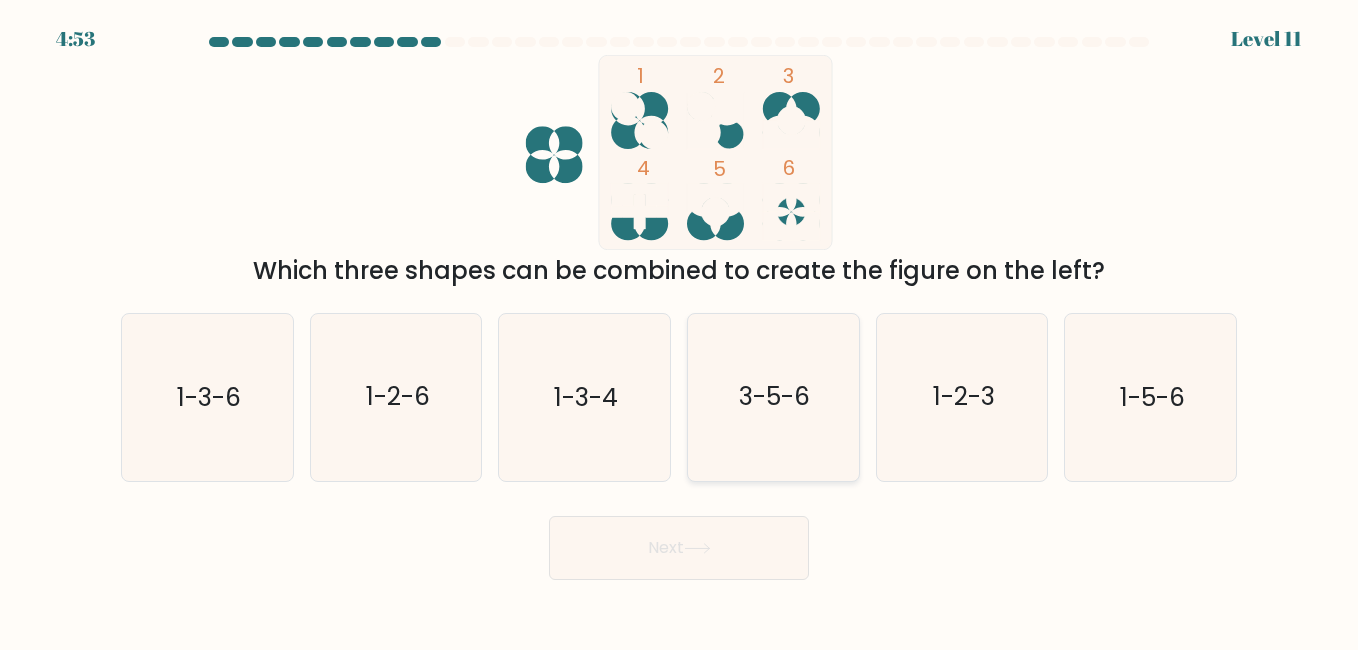 click on "3-5-6" 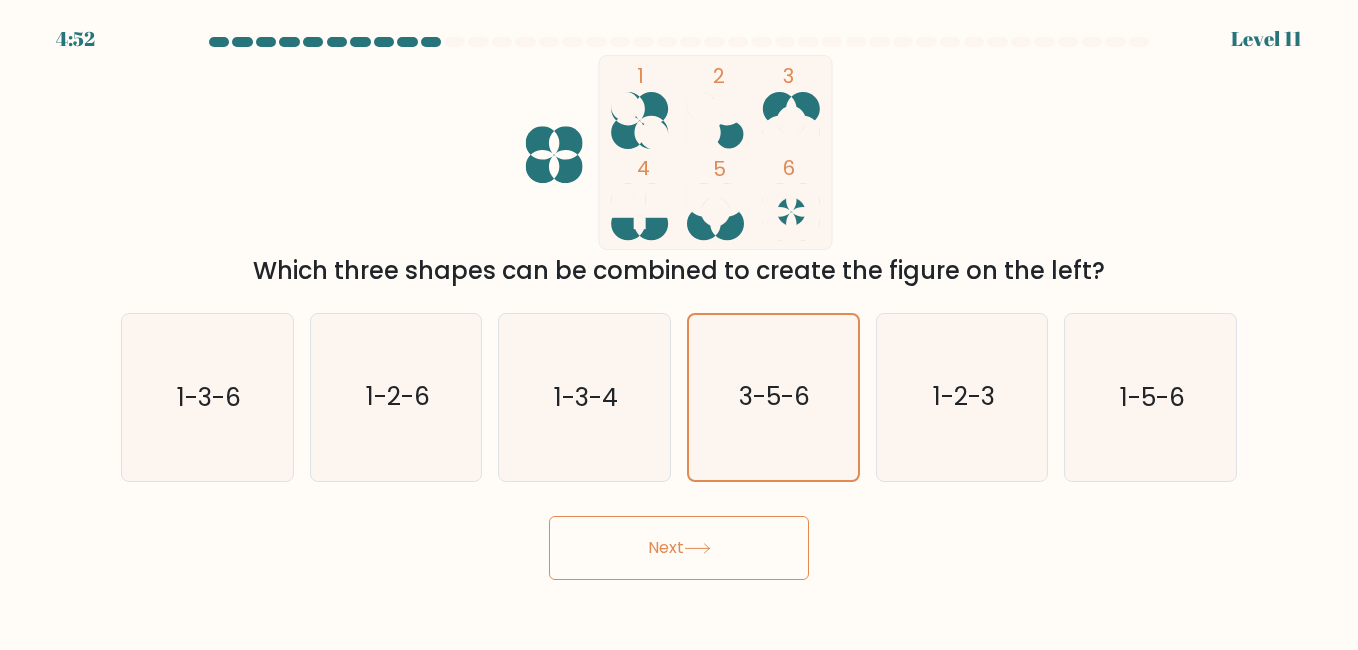 click on "Next" at bounding box center (679, 548) 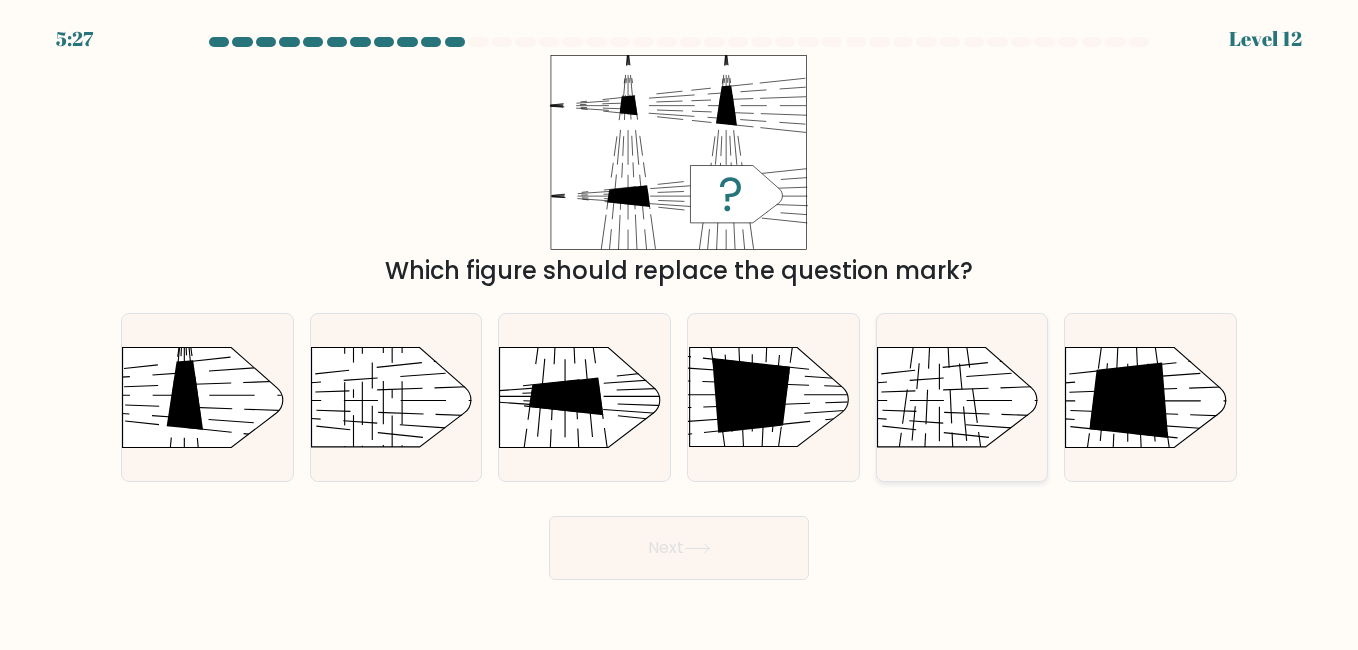 click 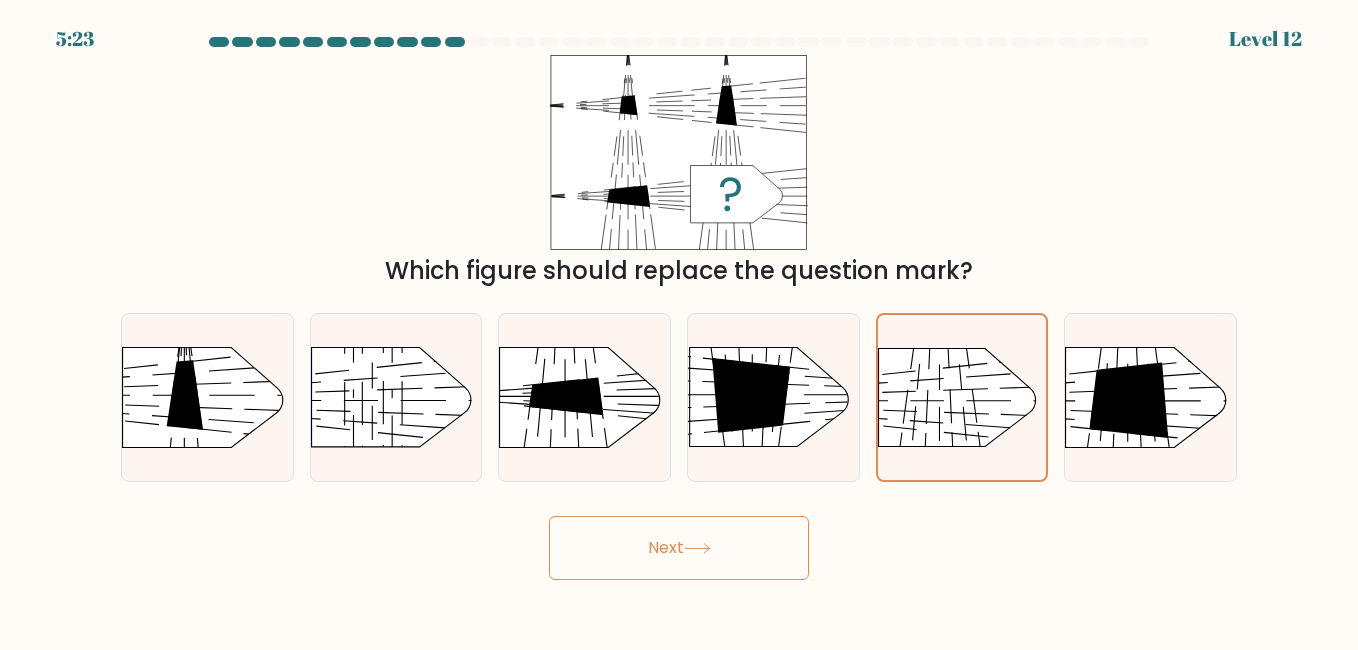 click on "Next" at bounding box center [679, 548] 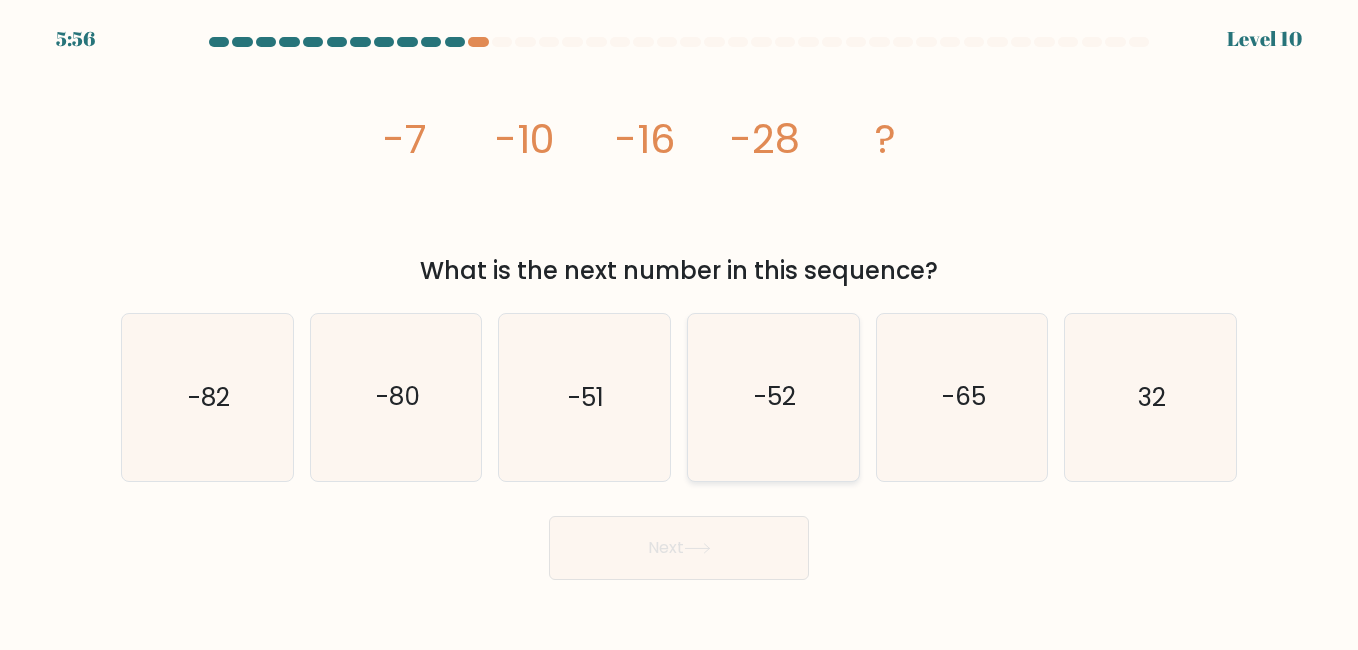 click on "-52" 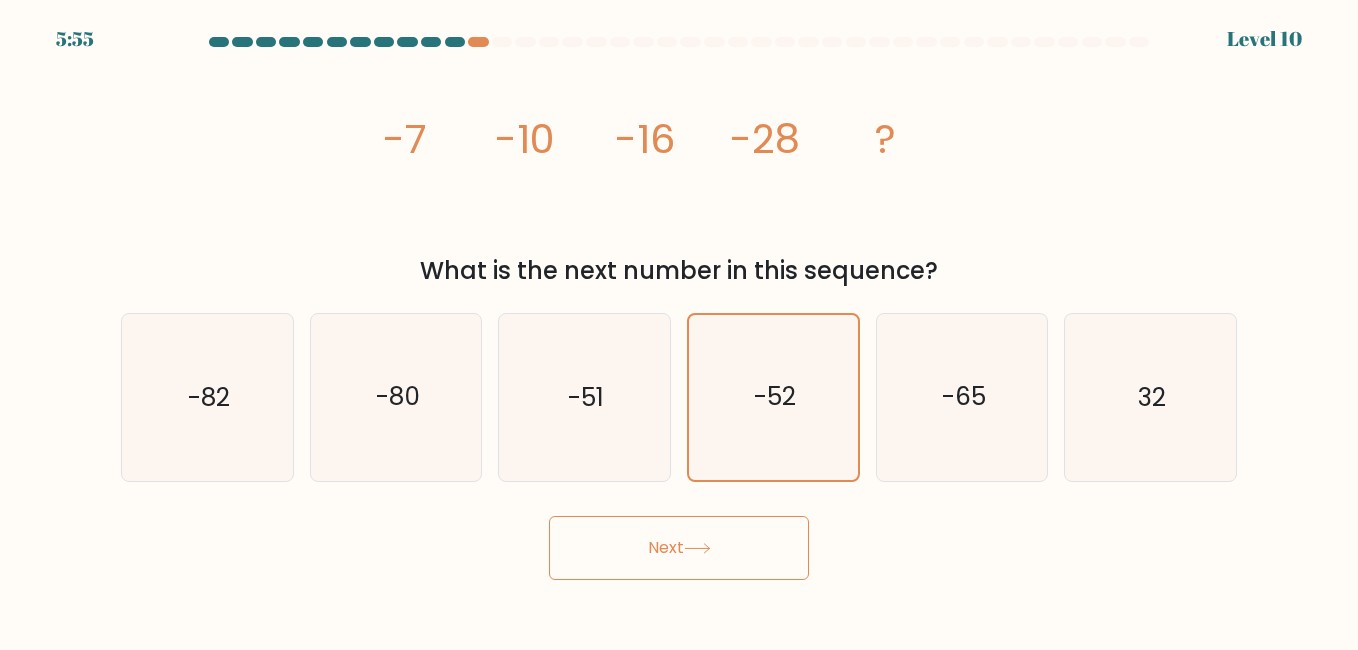 click on "Next" at bounding box center [679, 548] 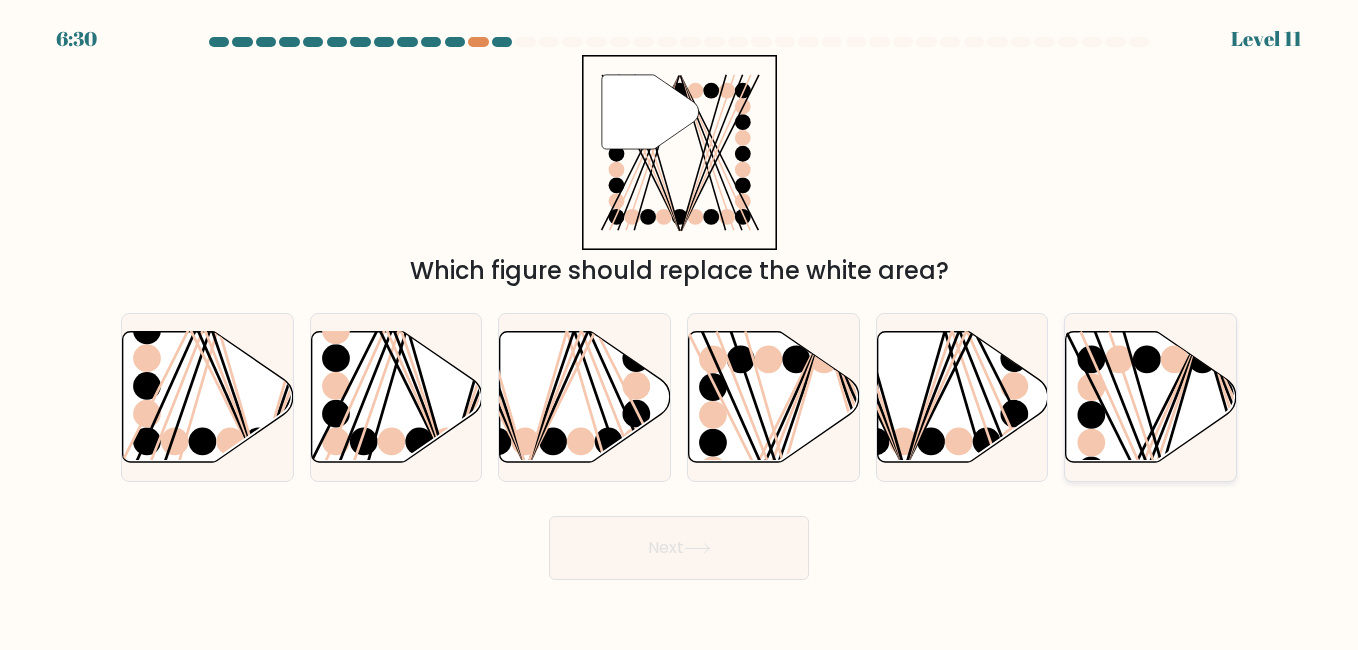 click 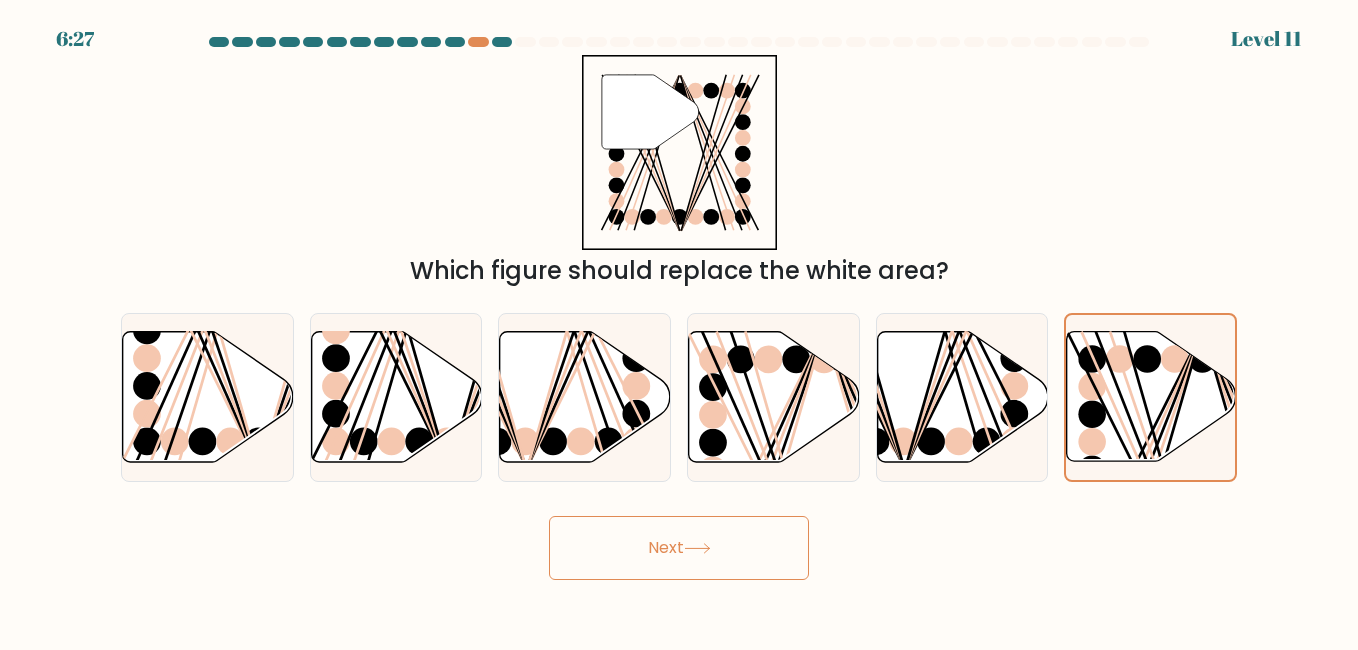 click on "Next" at bounding box center (679, 548) 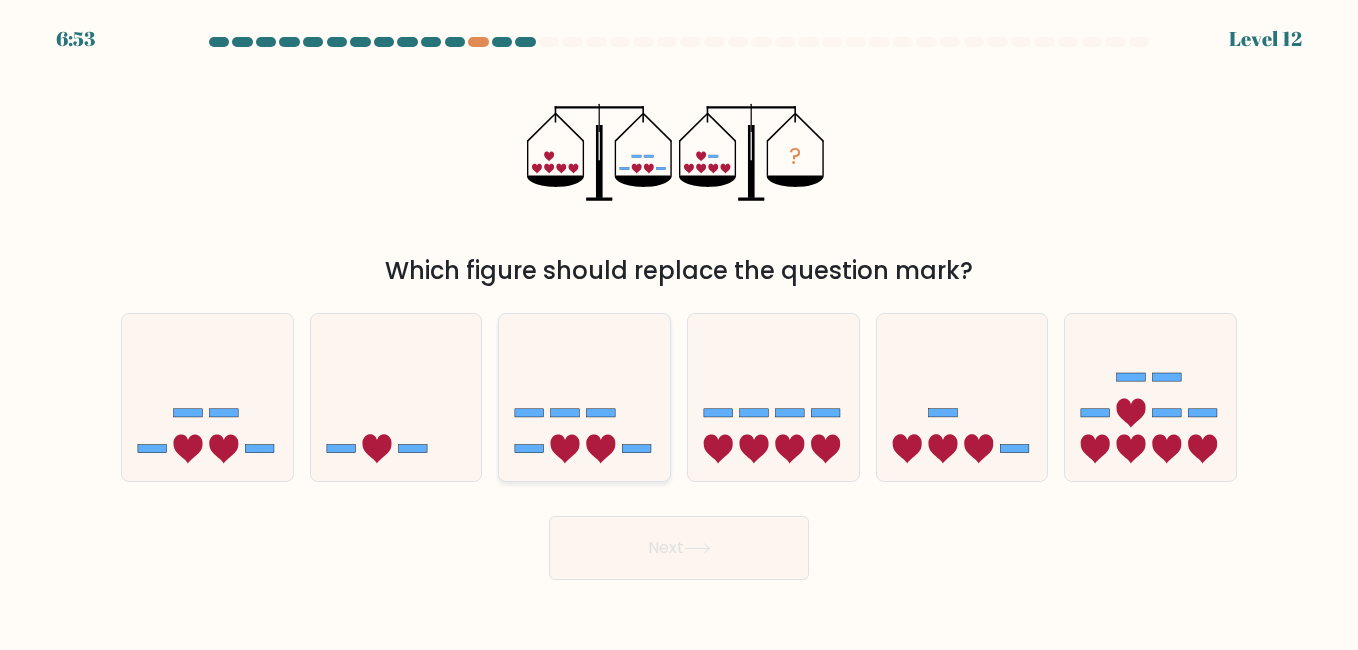 click 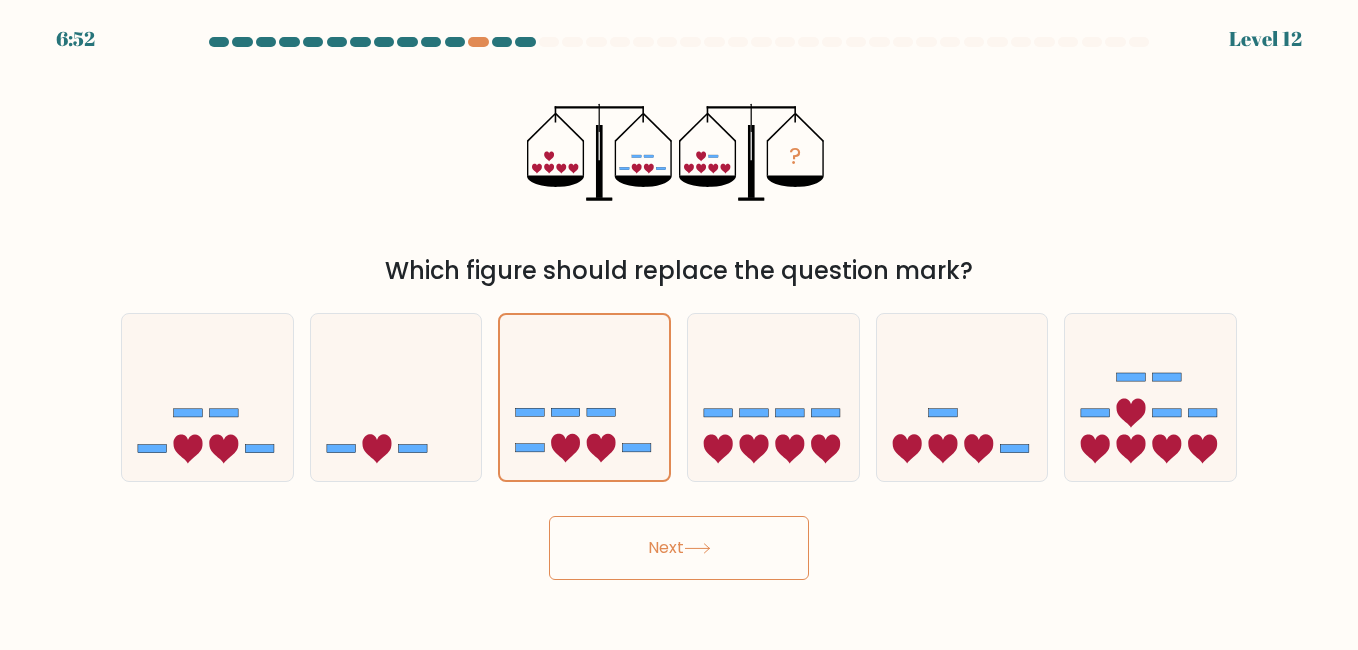 click on "Next" at bounding box center [679, 548] 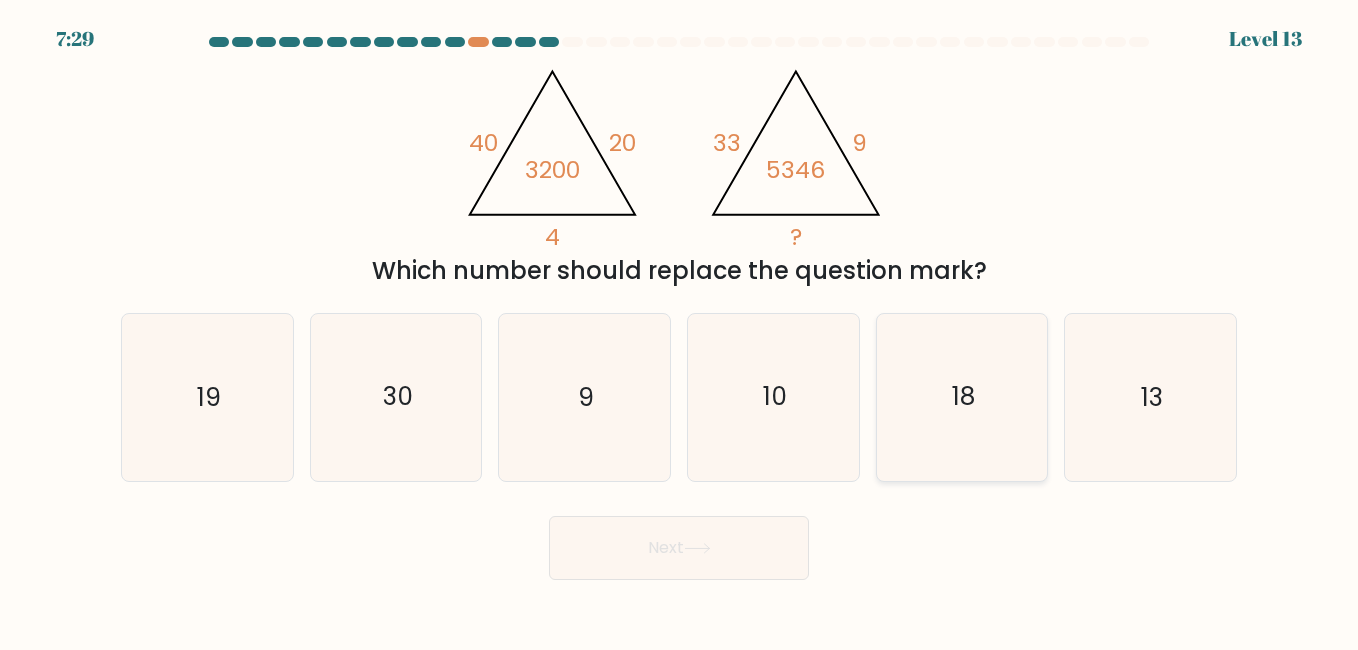 click on "18" 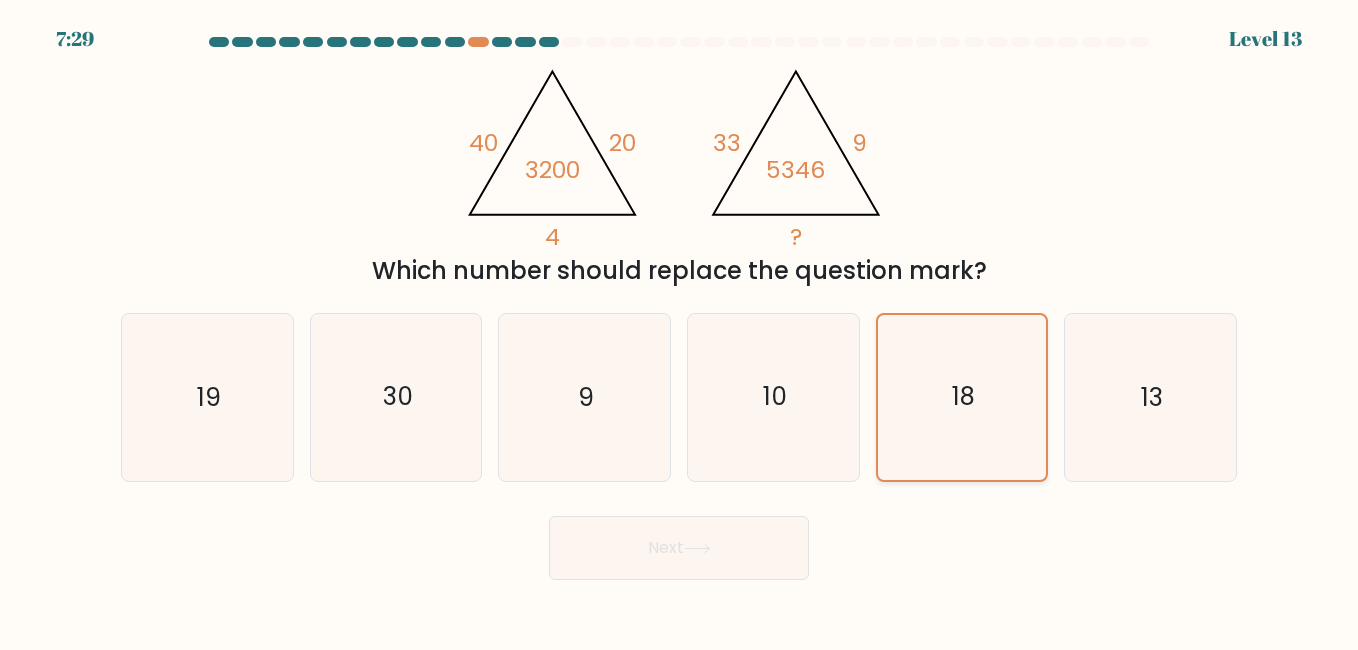 click on "18" 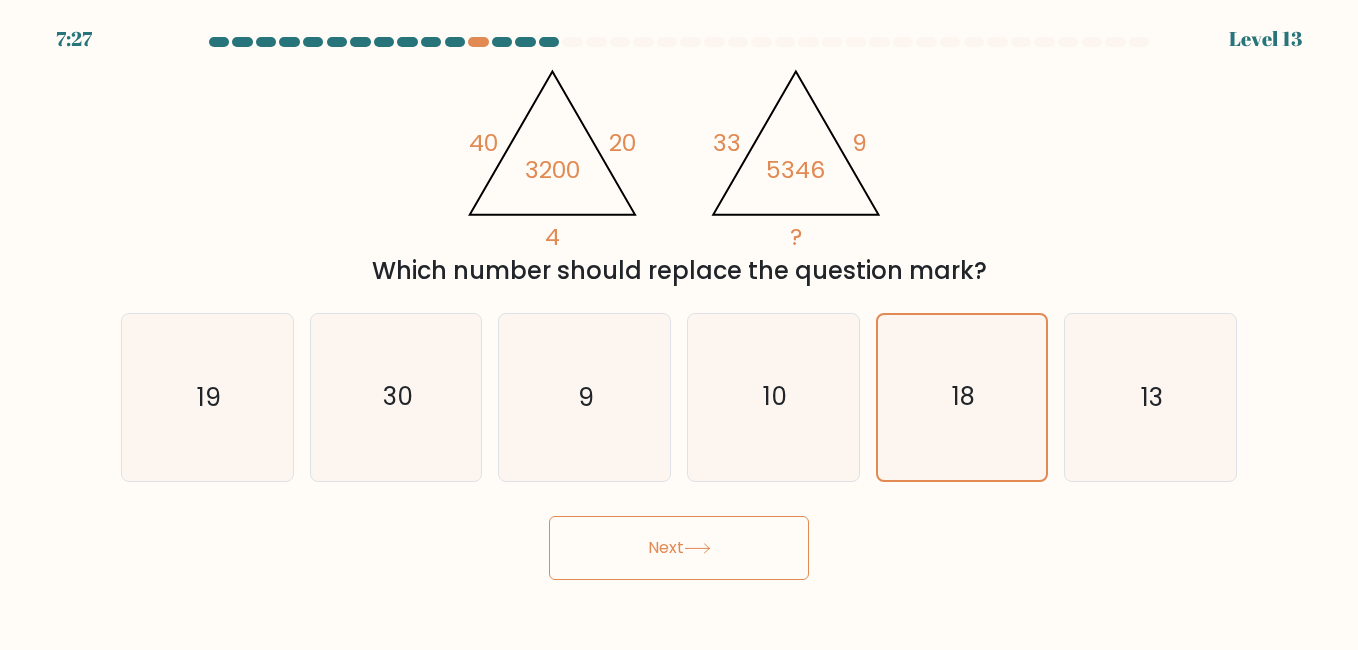 click on "Next" at bounding box center (679, 548) 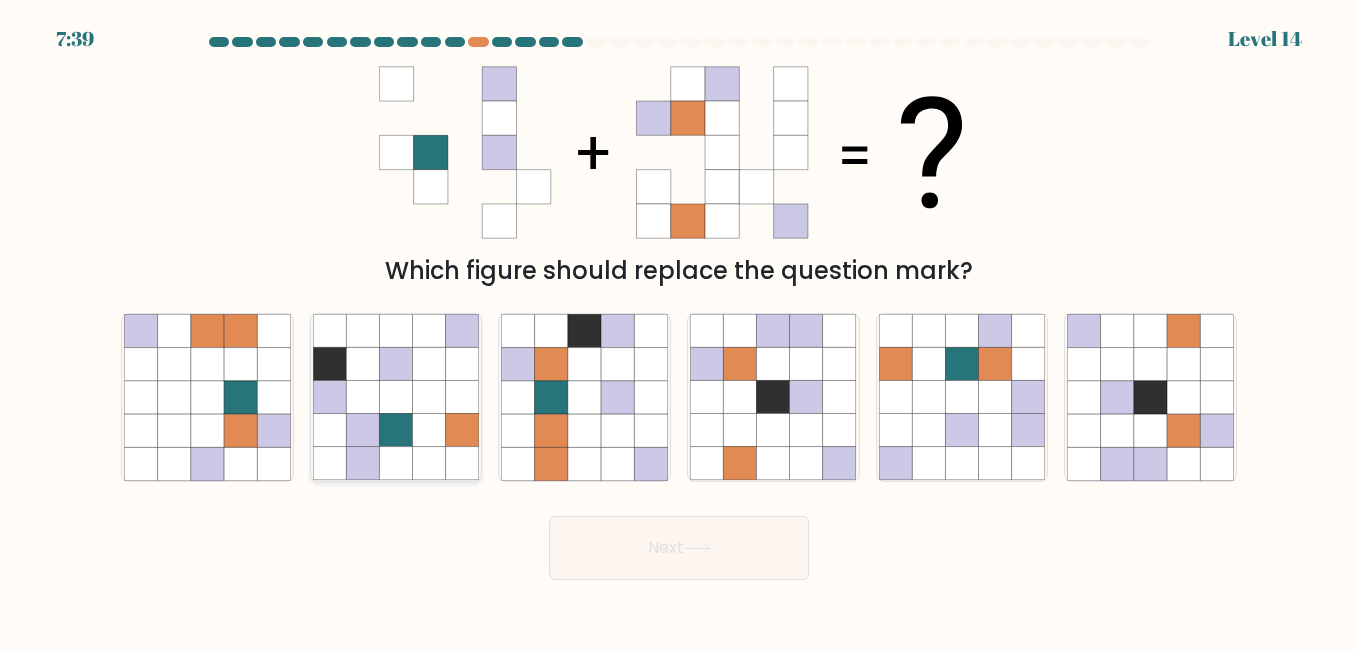 click 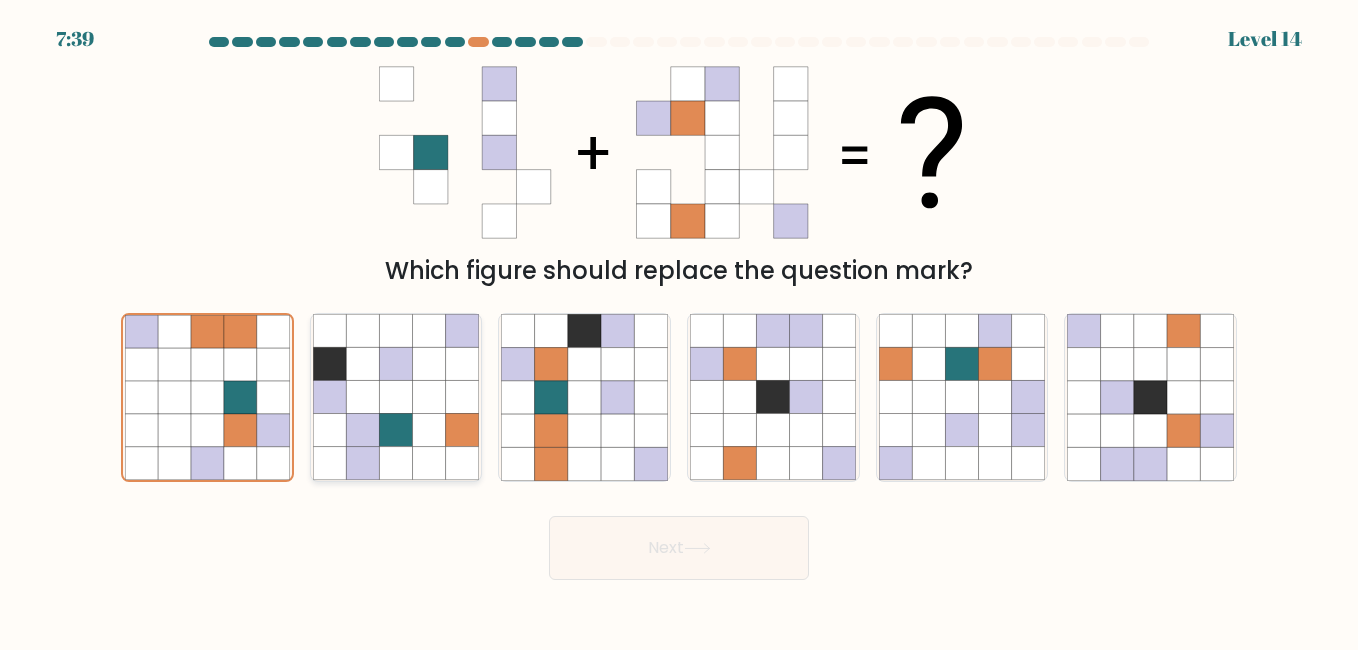 click 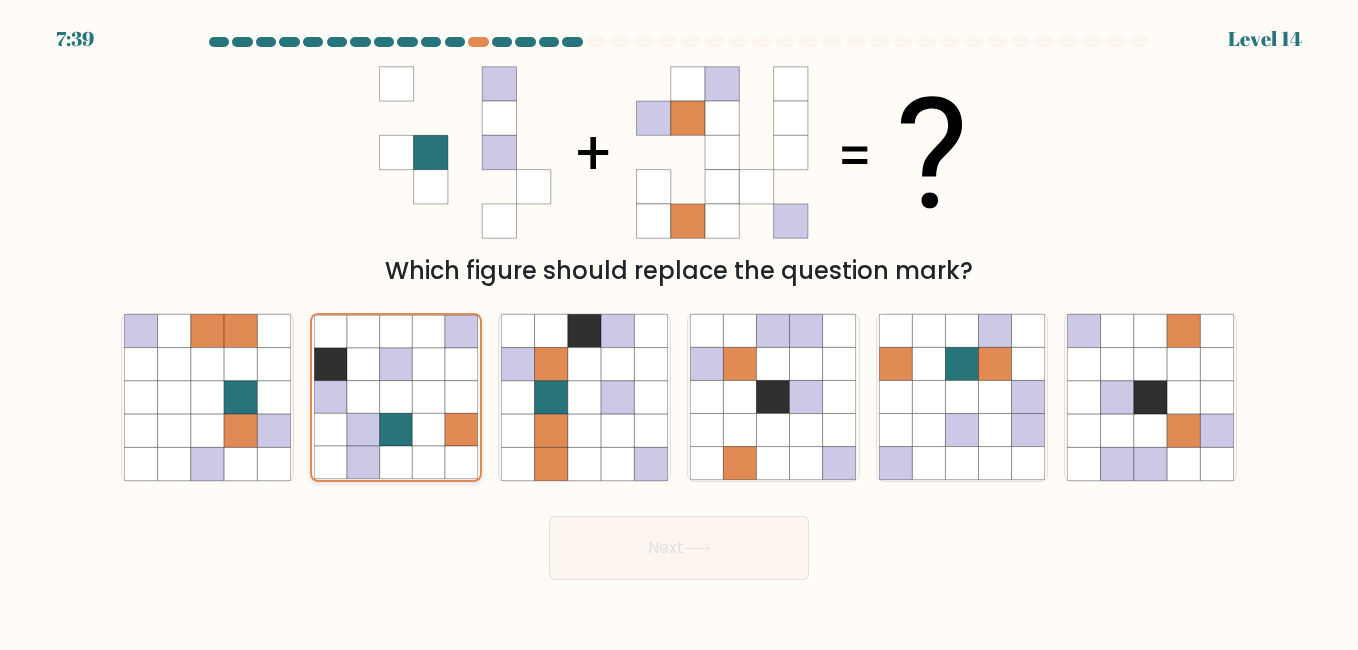 radio on "false" 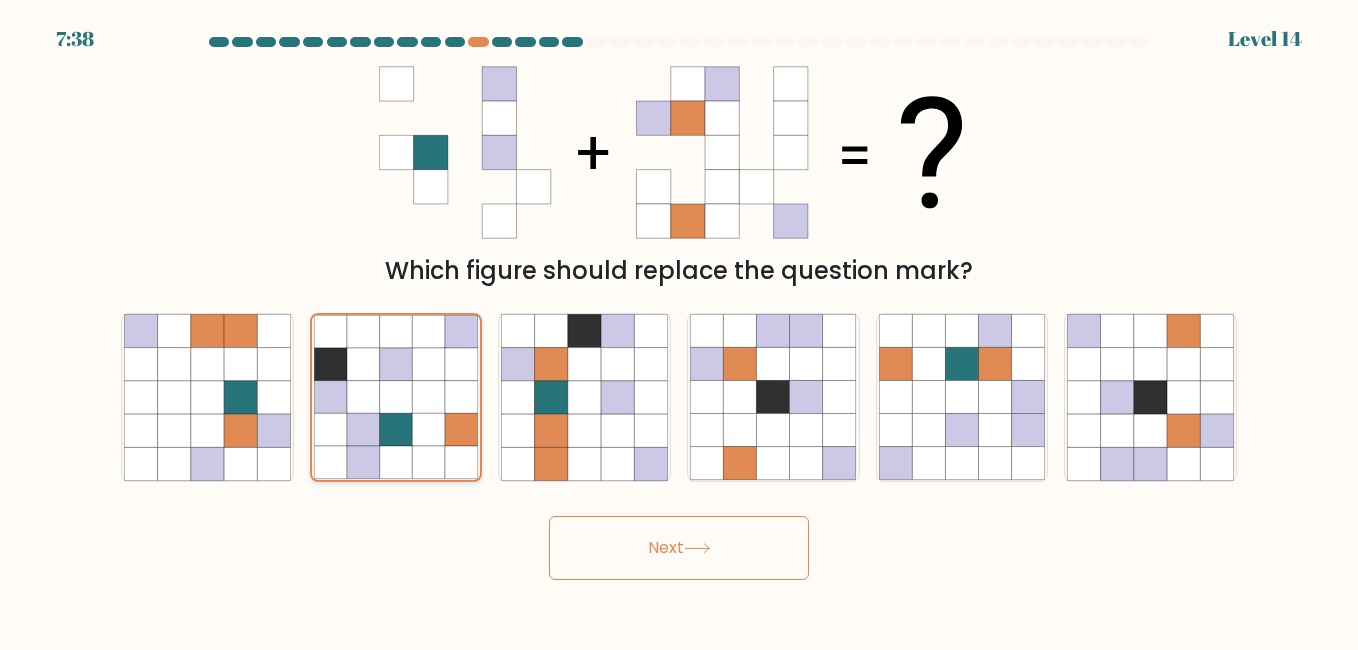 click 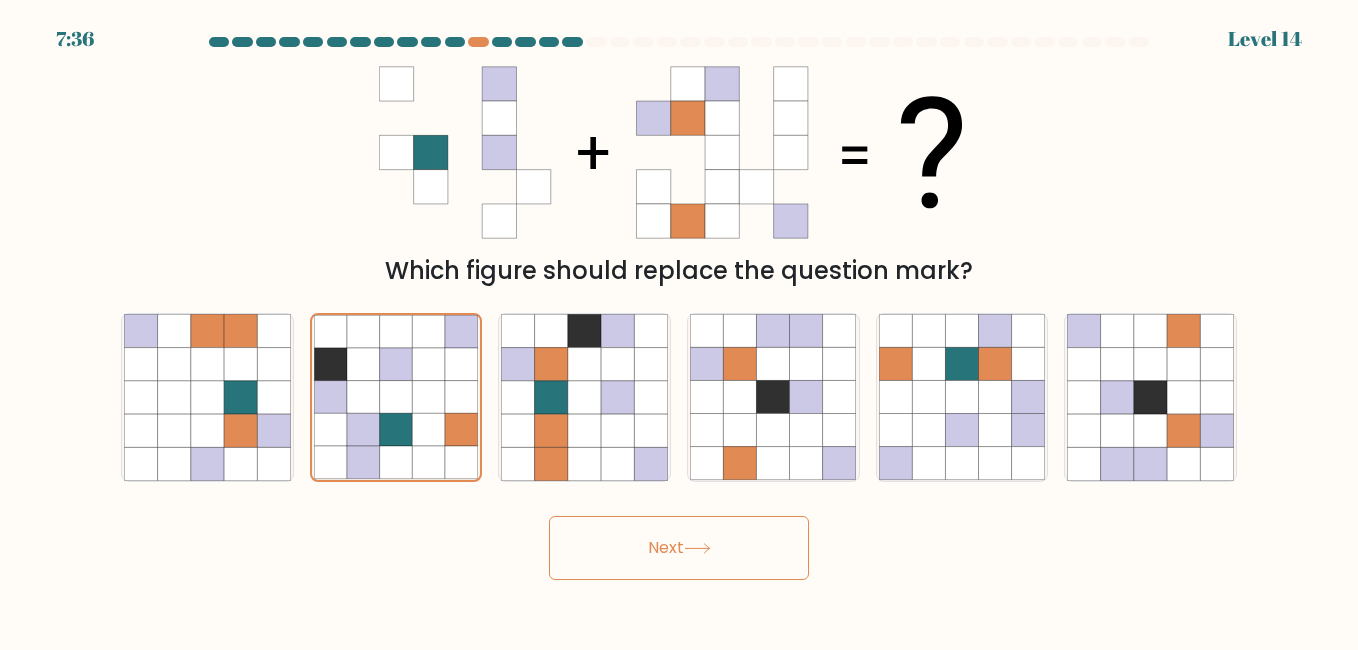 click on "Next" at bounding box center (679, 548) 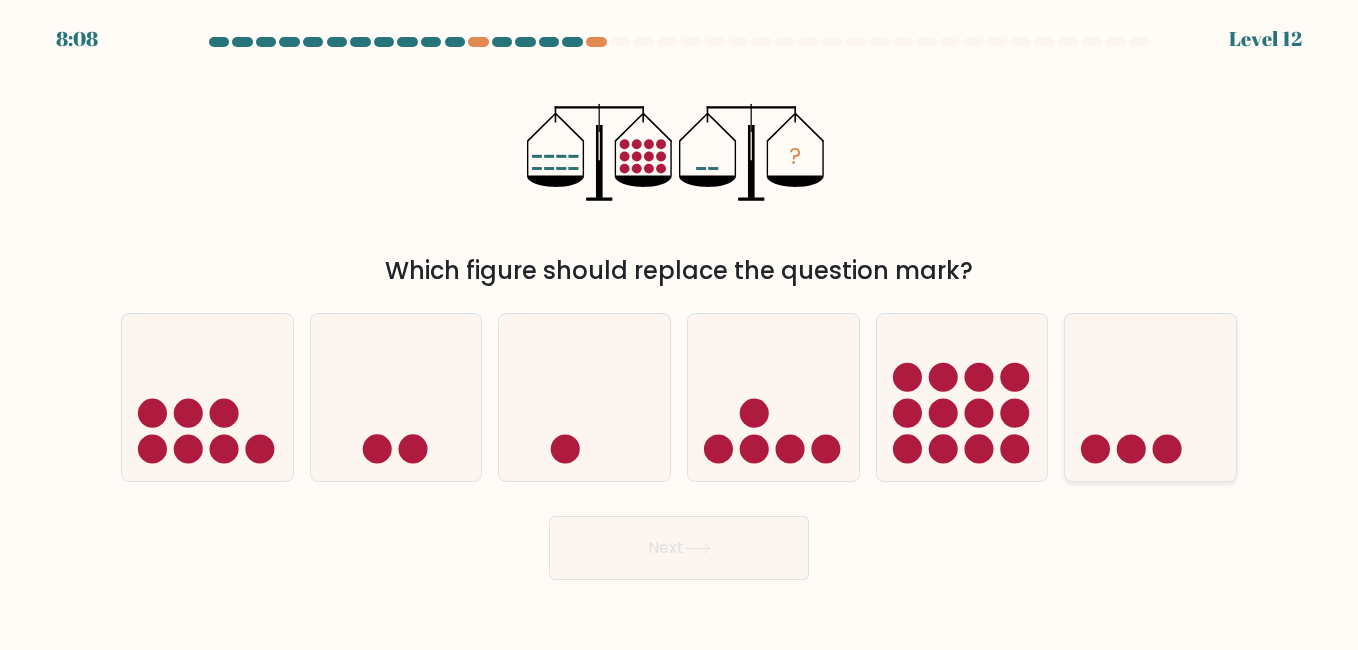 click 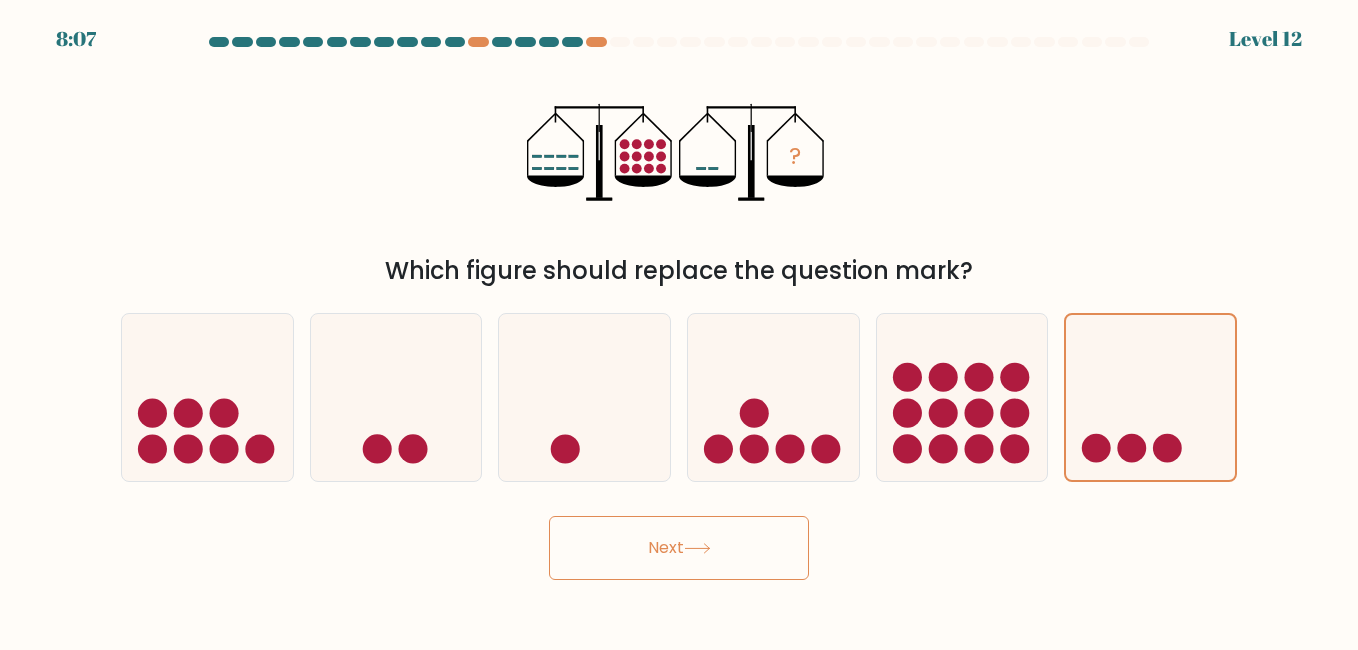 click on "Next" at bounding box center [679, 548] 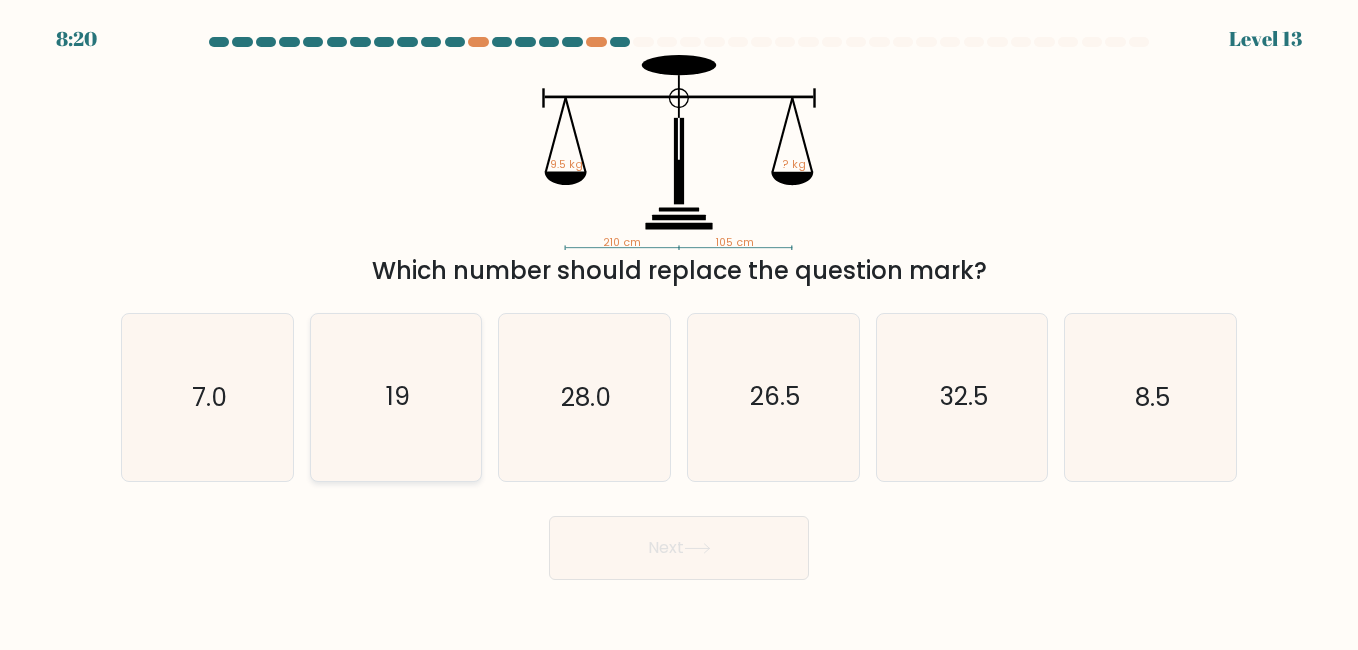 click on "19" 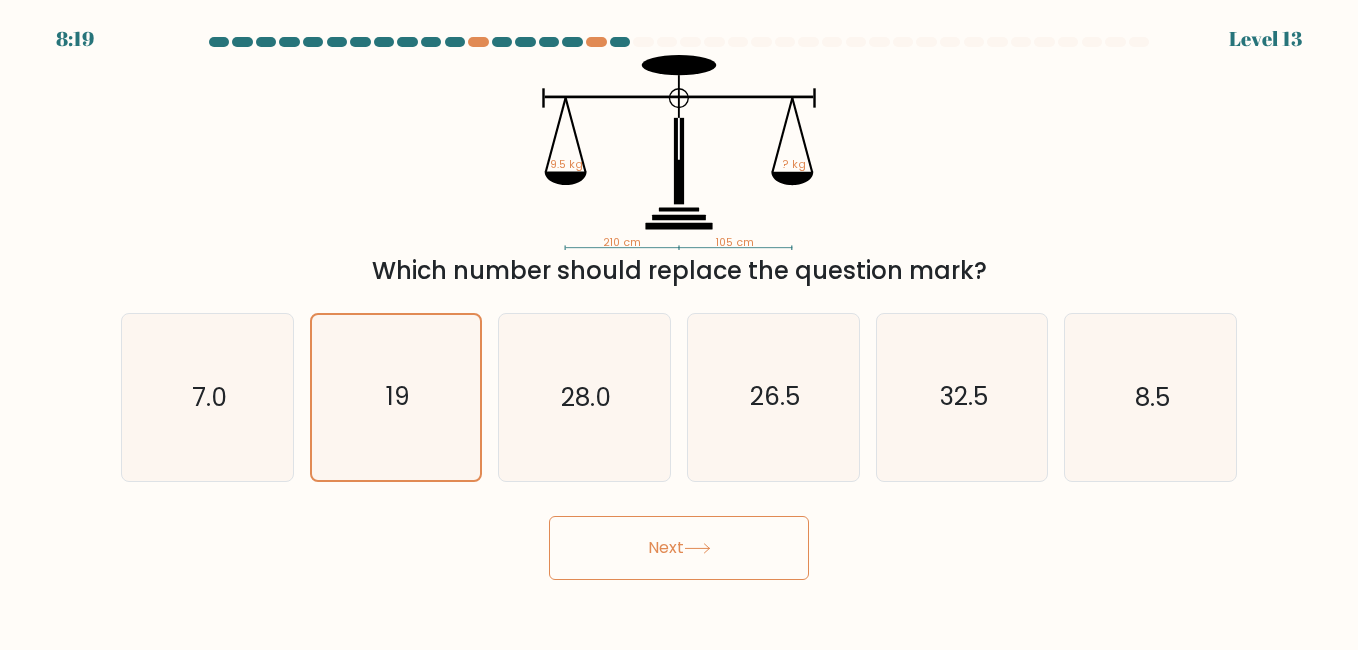 click on "Next" at bounding box center [679, 548] 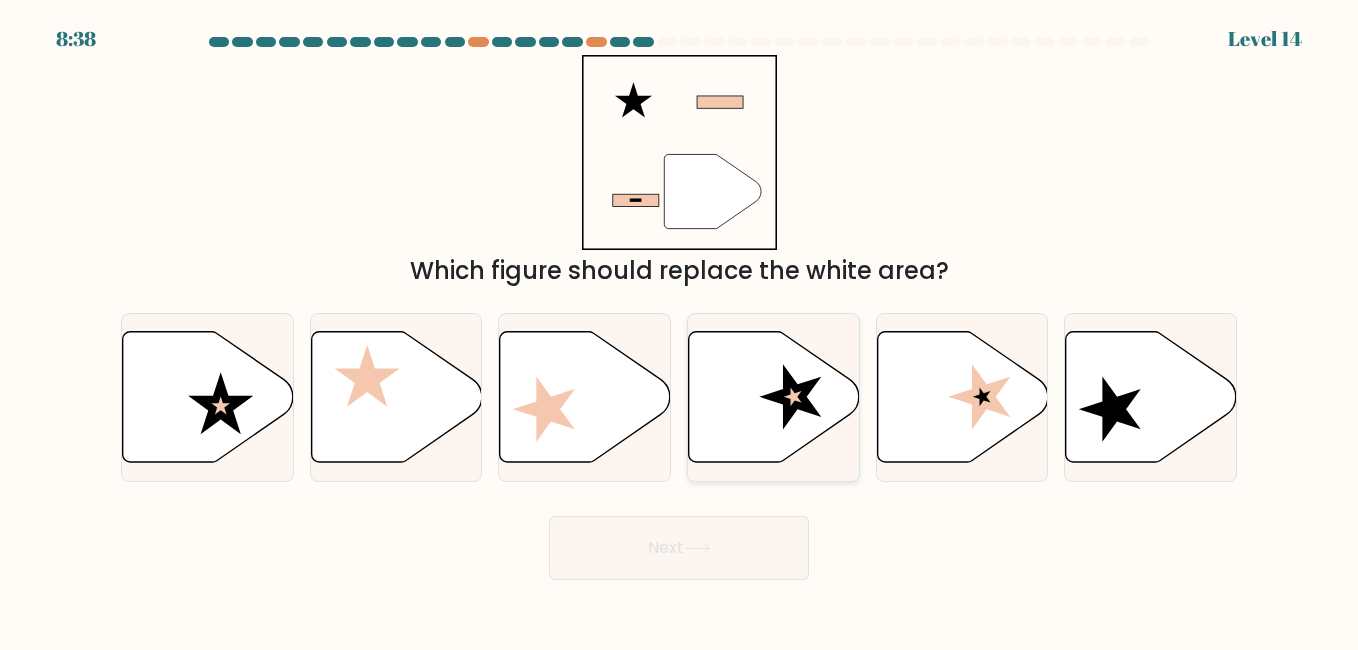 click 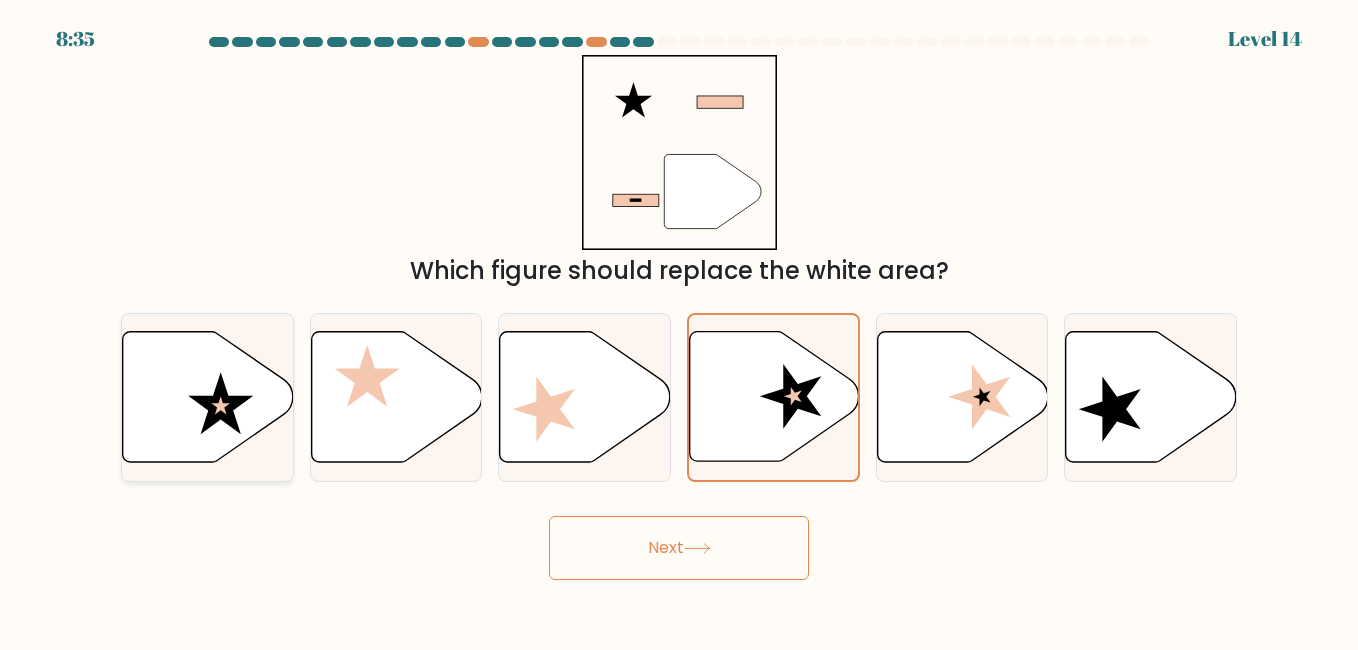 click 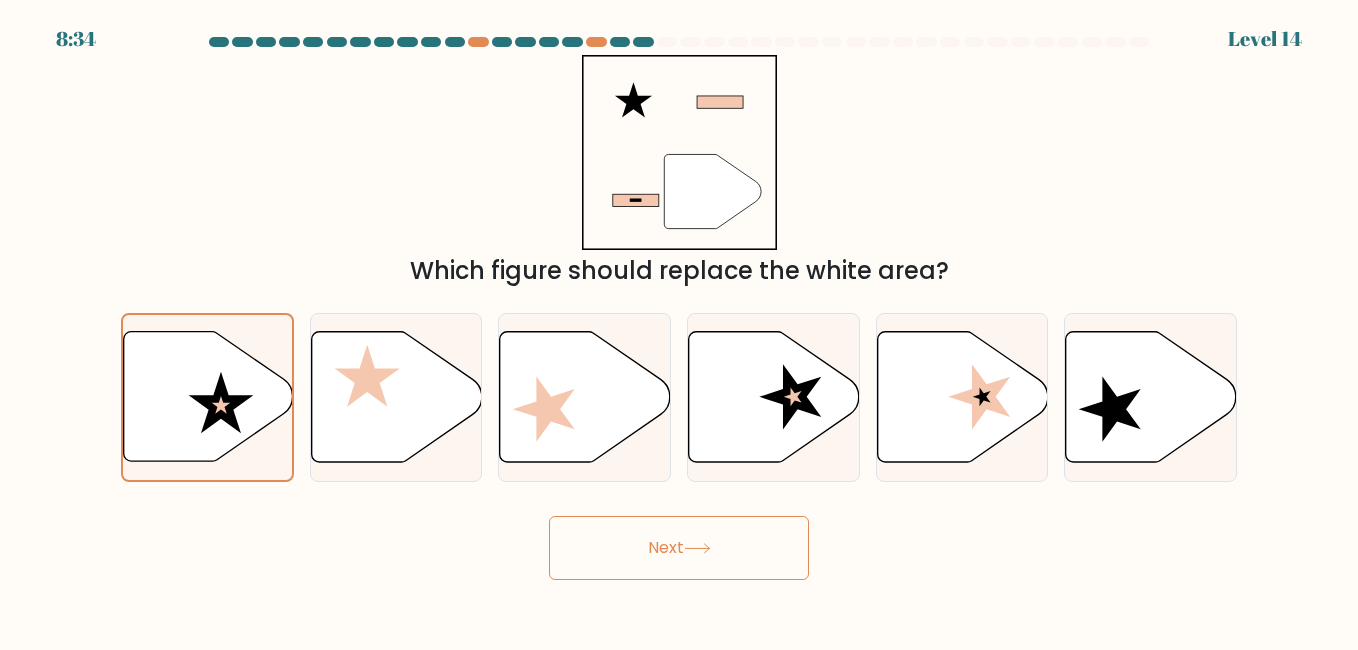 click on "Next" at bounding box center [679, 548] 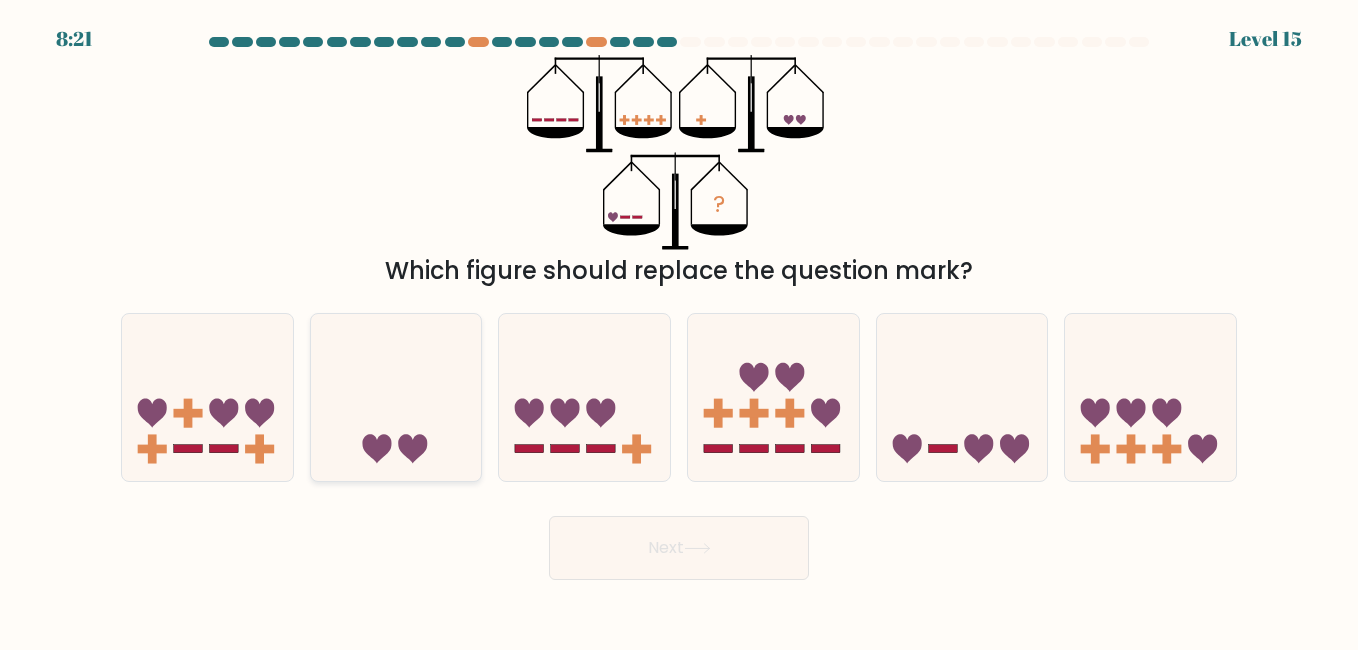 click 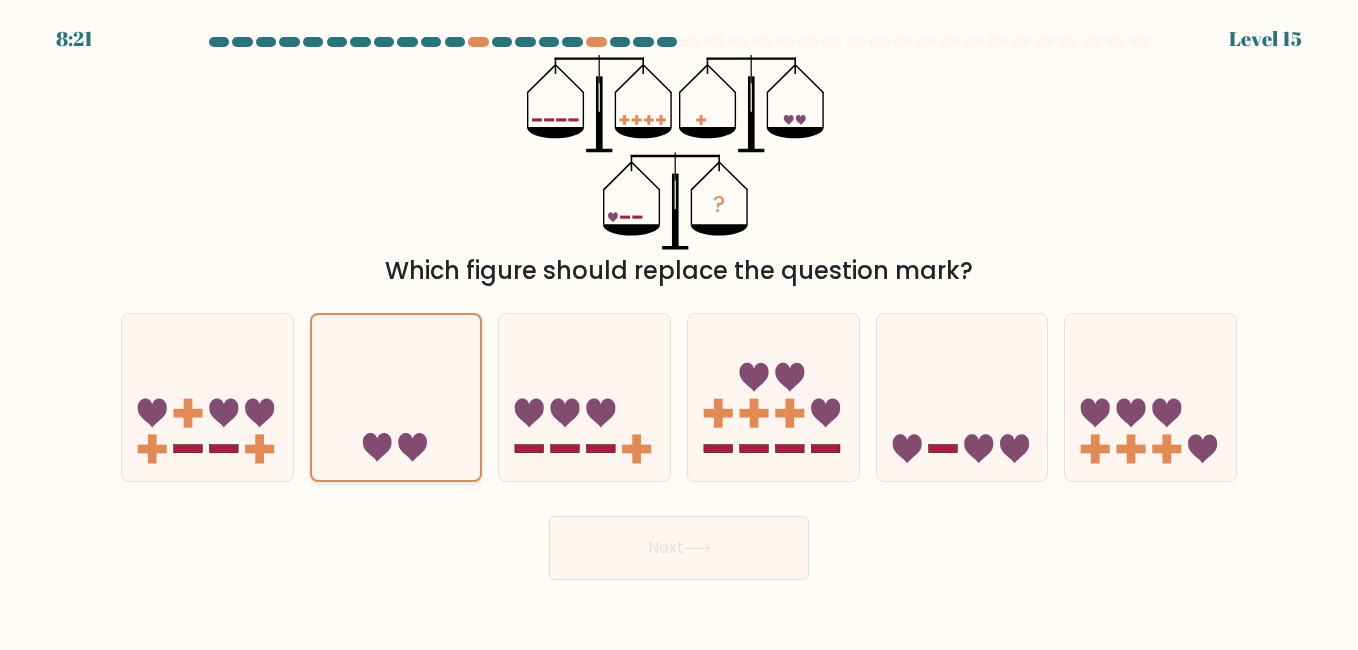 click 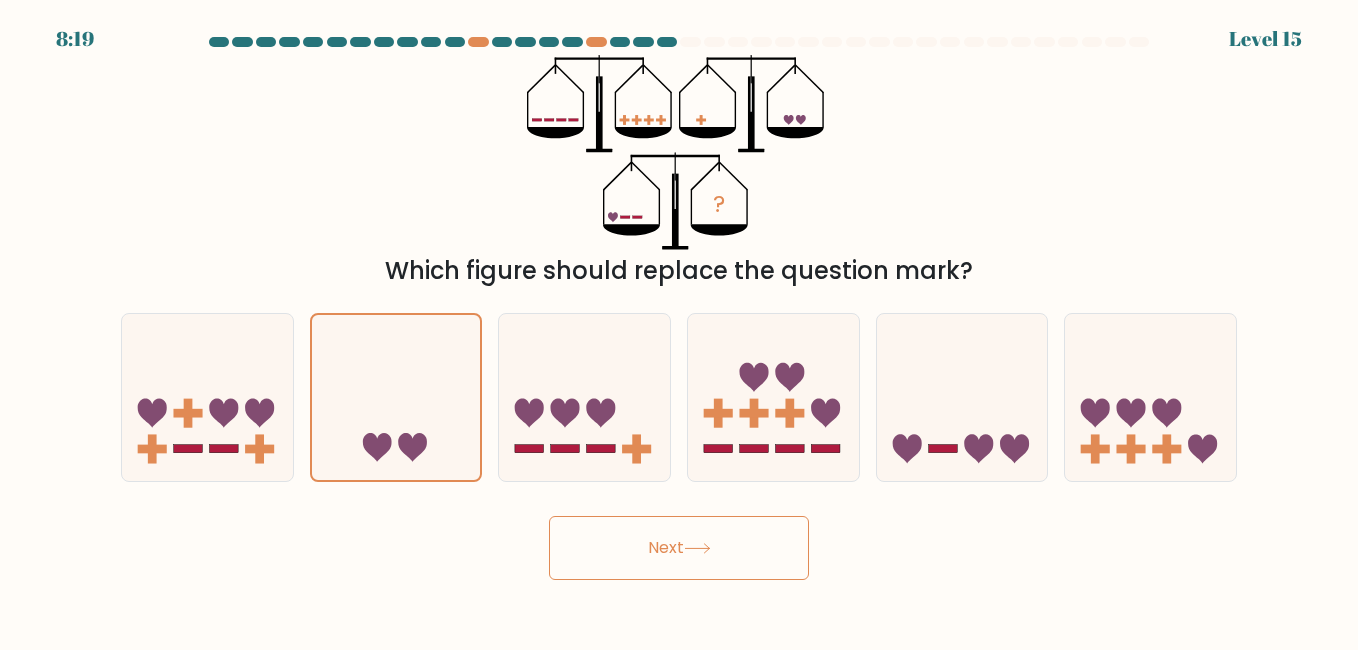 drag, startPoint x: 401, startPoint y: 416, endPoint x: 562, endPoint y: 557, distance: 214.01402 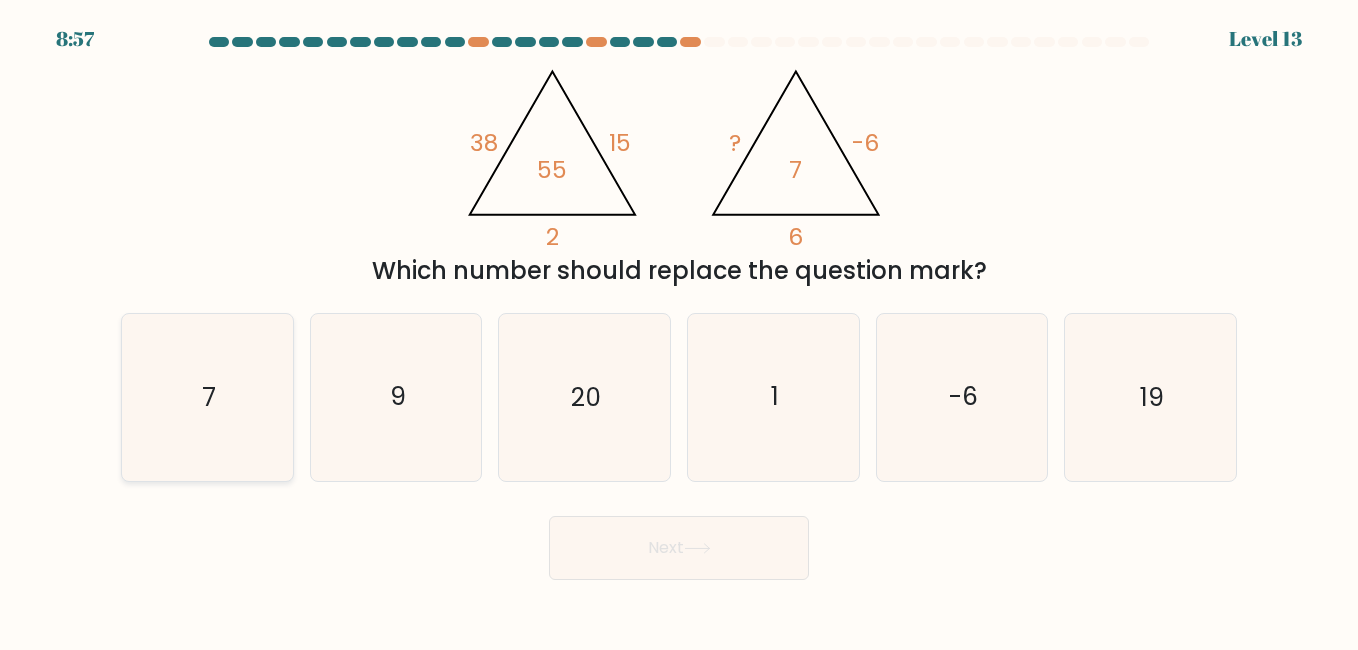 click on "7" 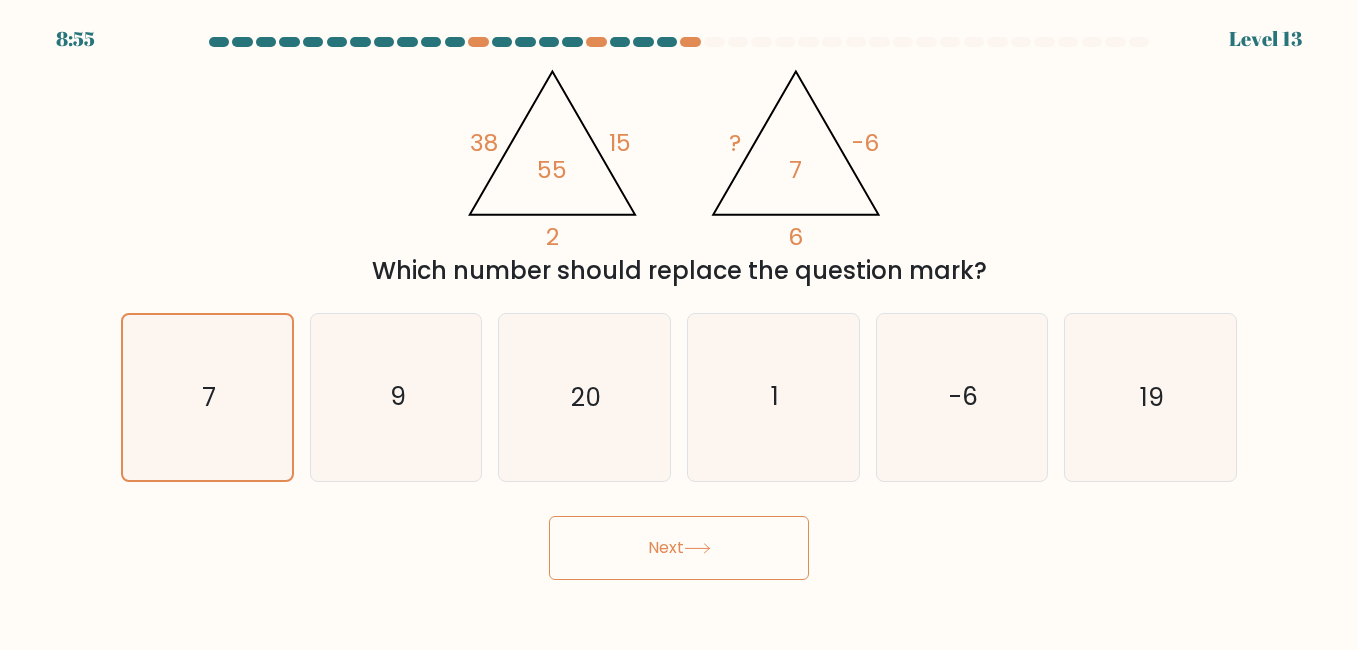 click 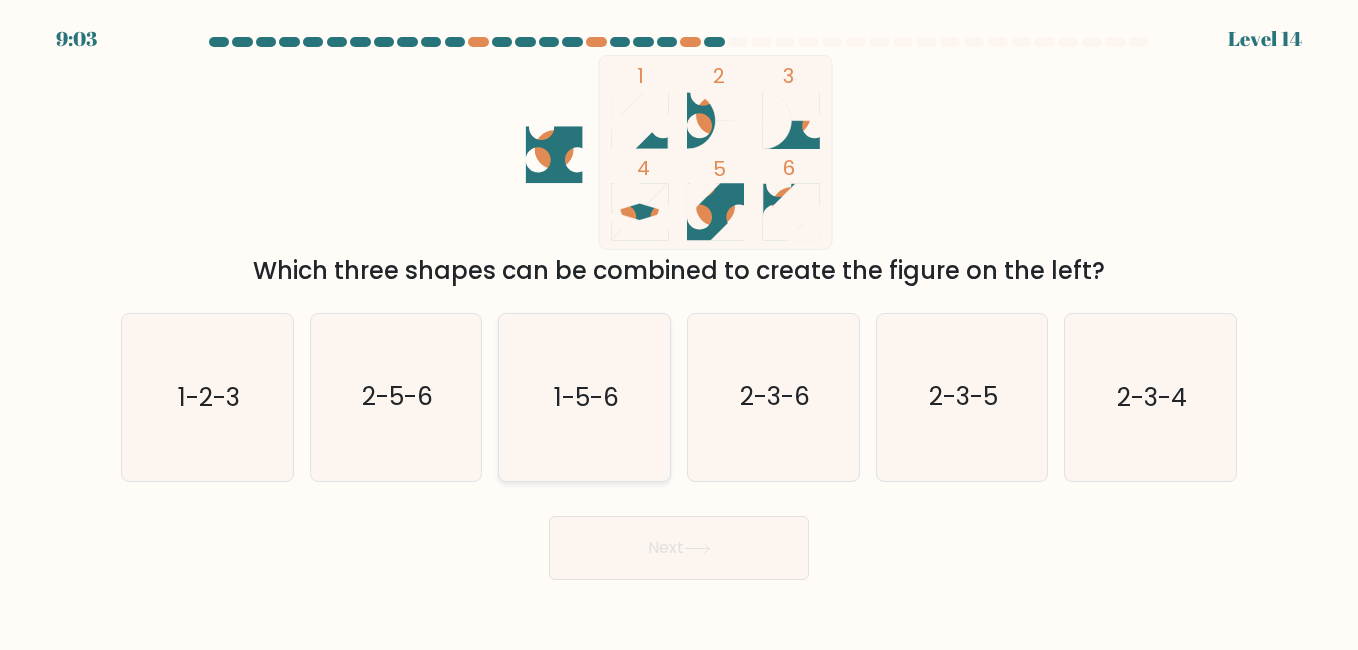 click on "1-5-6" 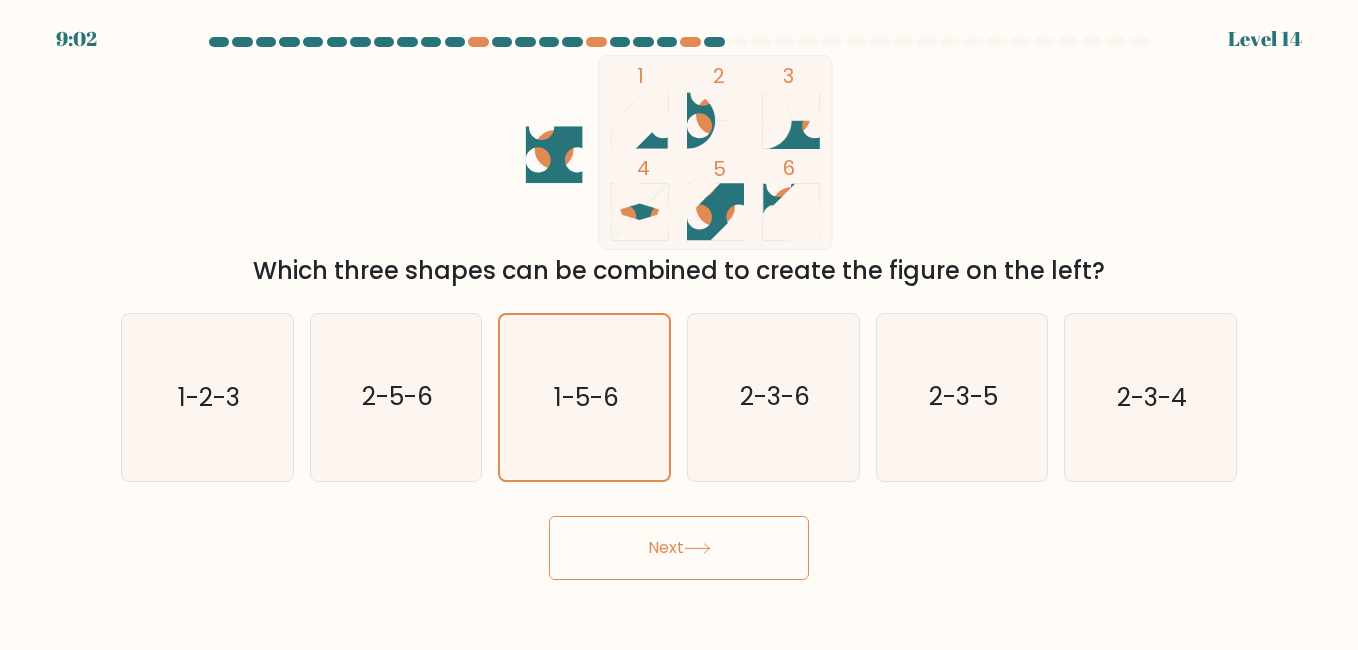 click on "Next" at bounding box center [679, 548] 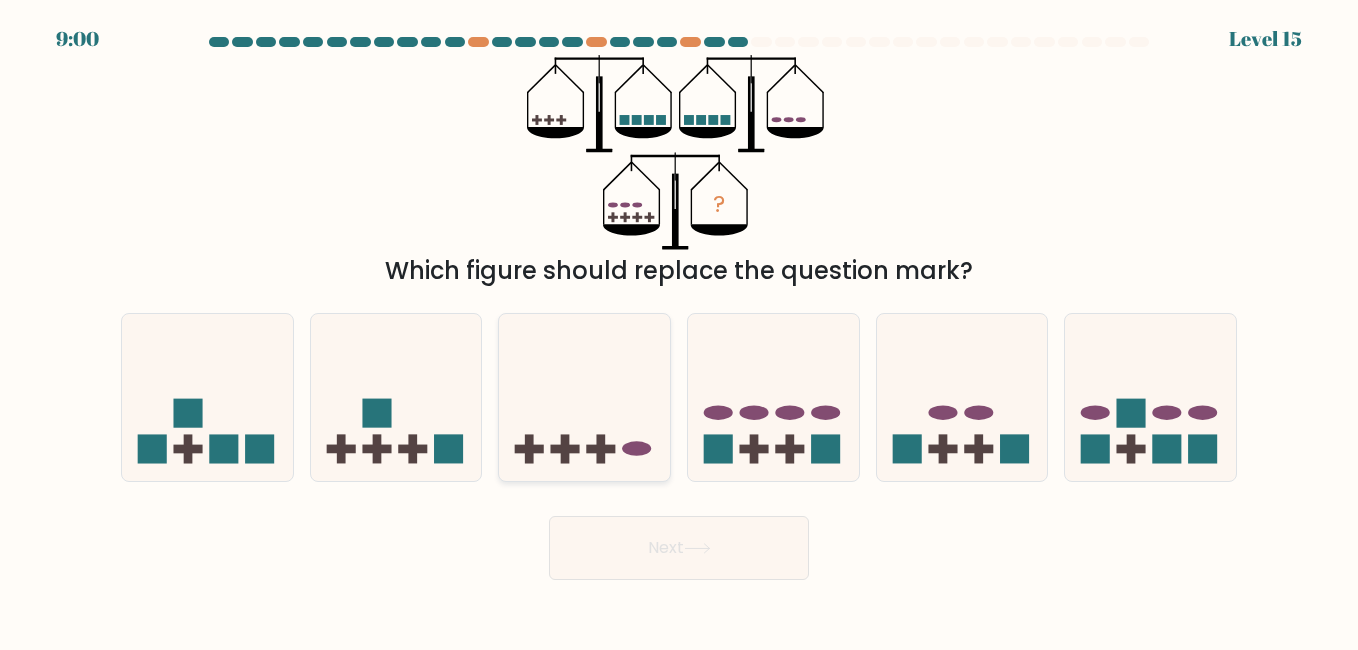 click 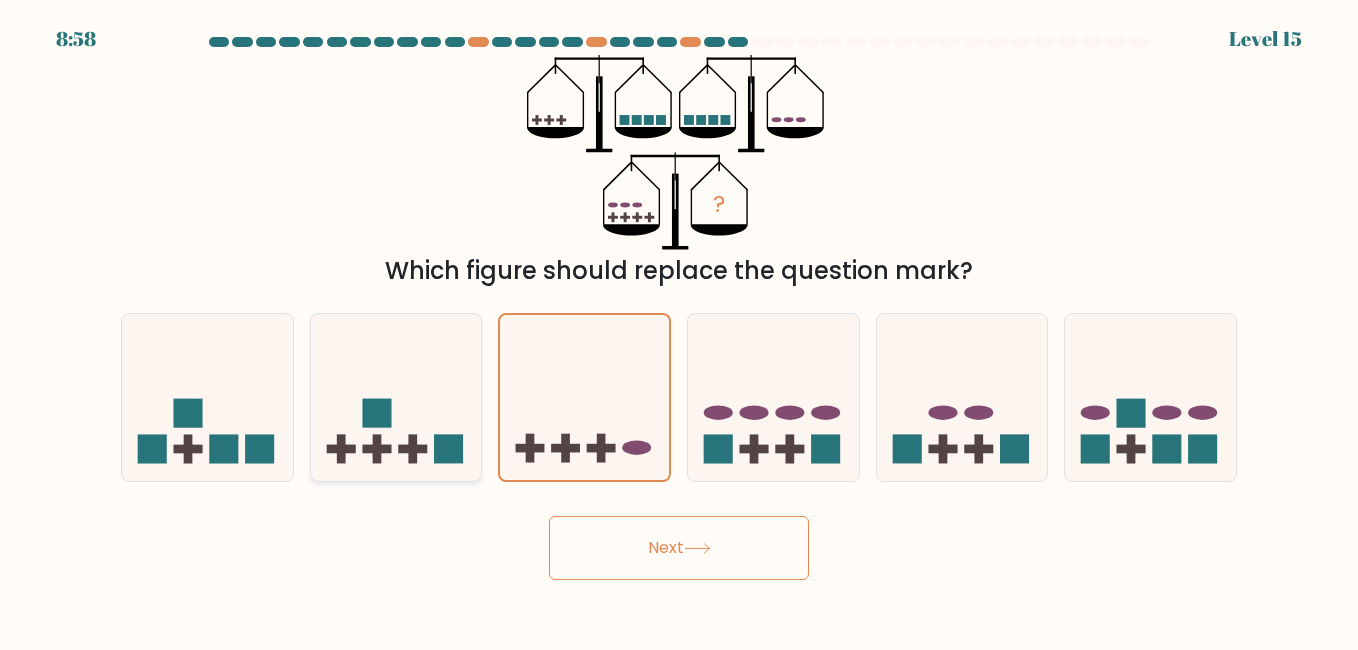 click 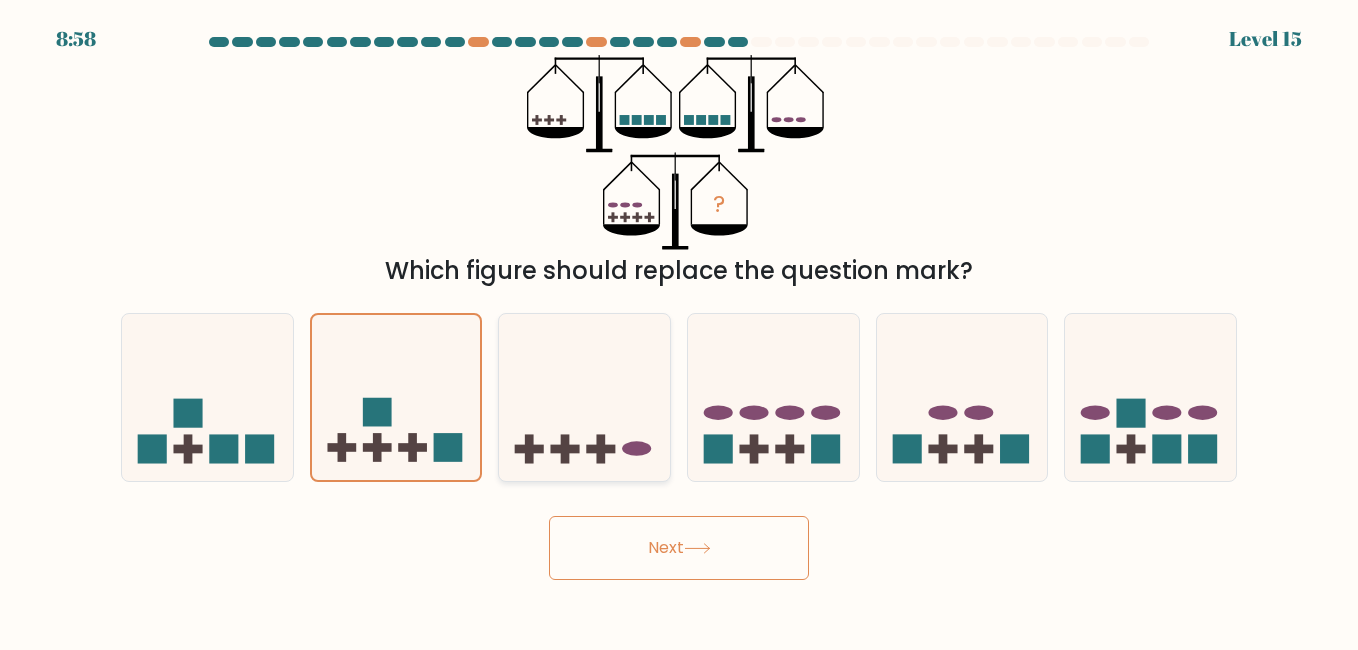 click 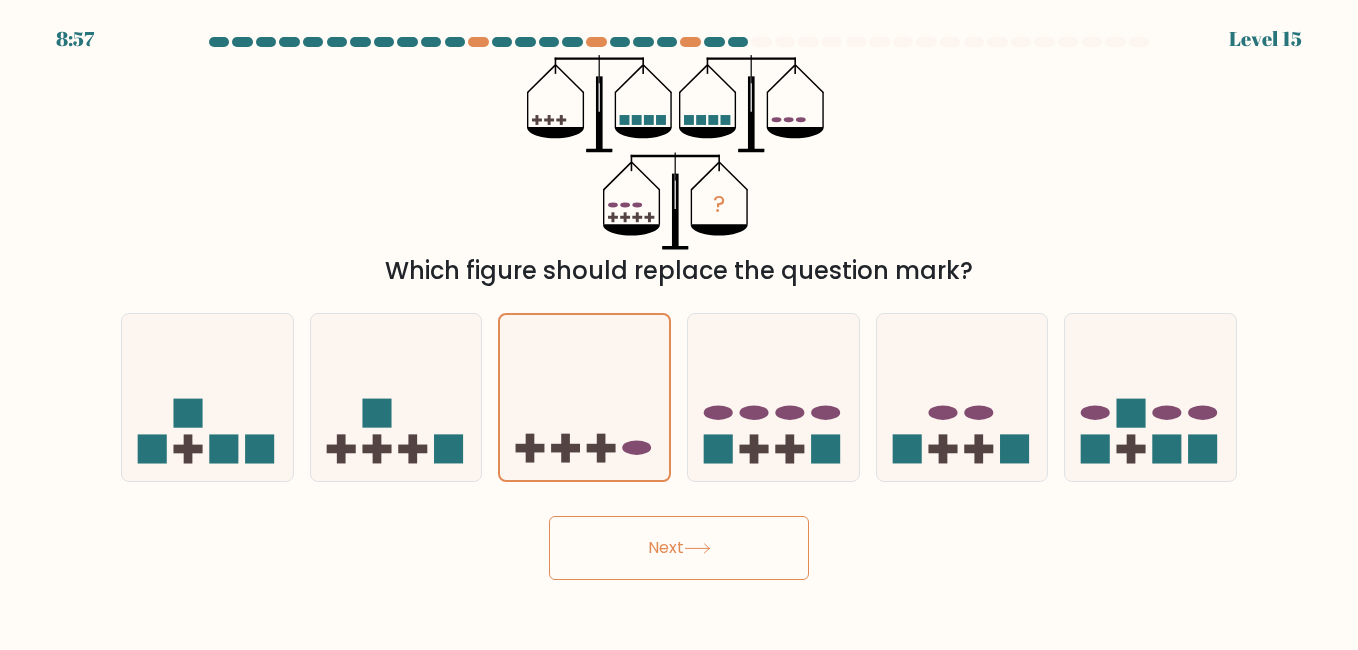 click on "Next" at bounding box center [679, 548] 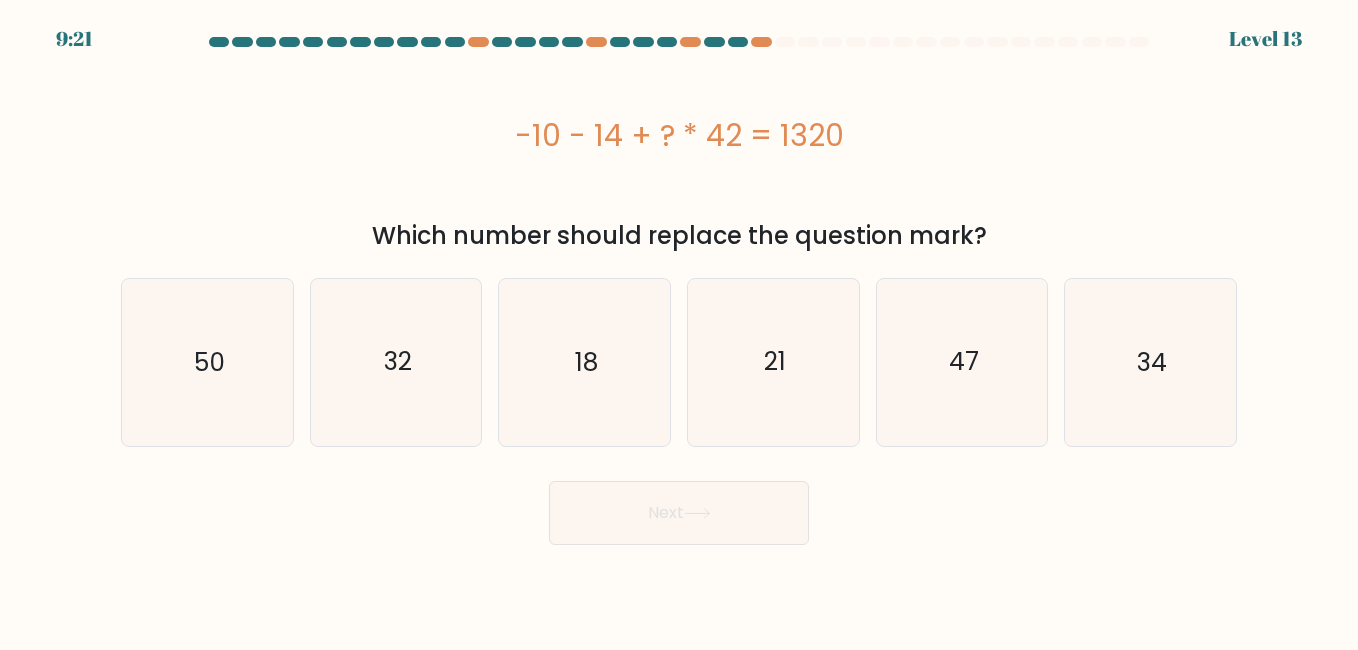 click on "a." at bounding box center (679, 291) 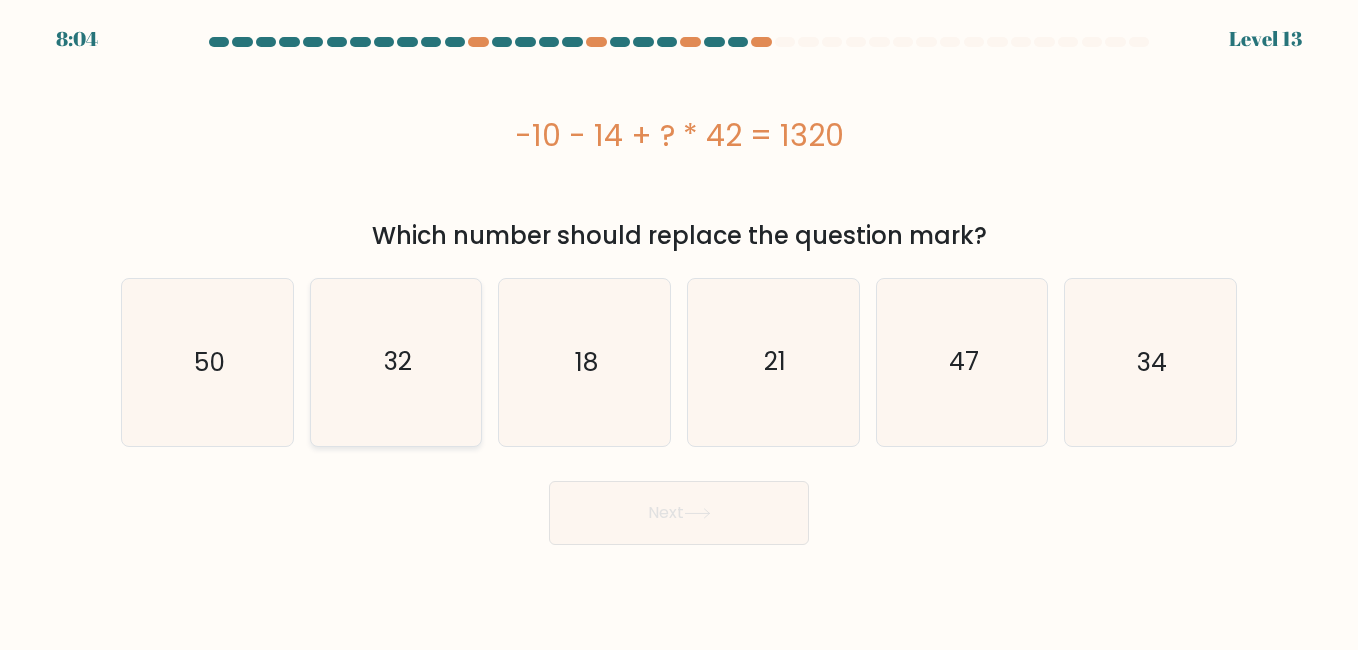 click on "32" 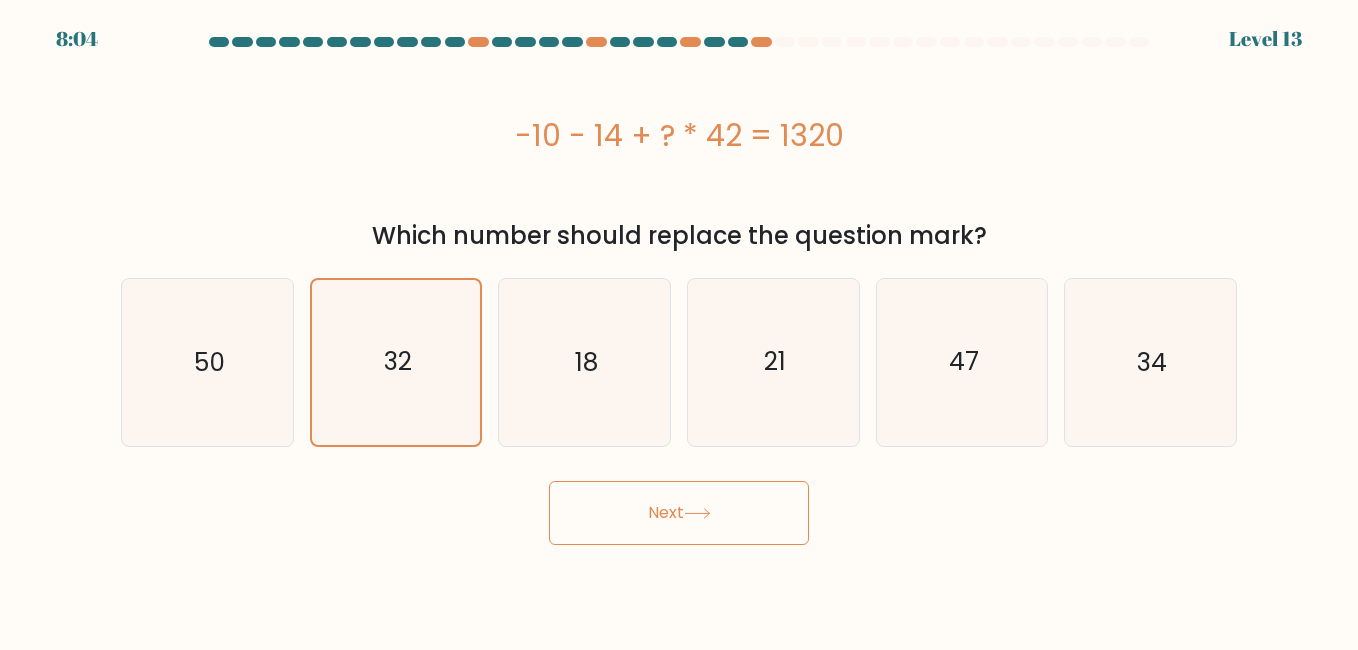 click on "Next" at bounding box center (679, 513) 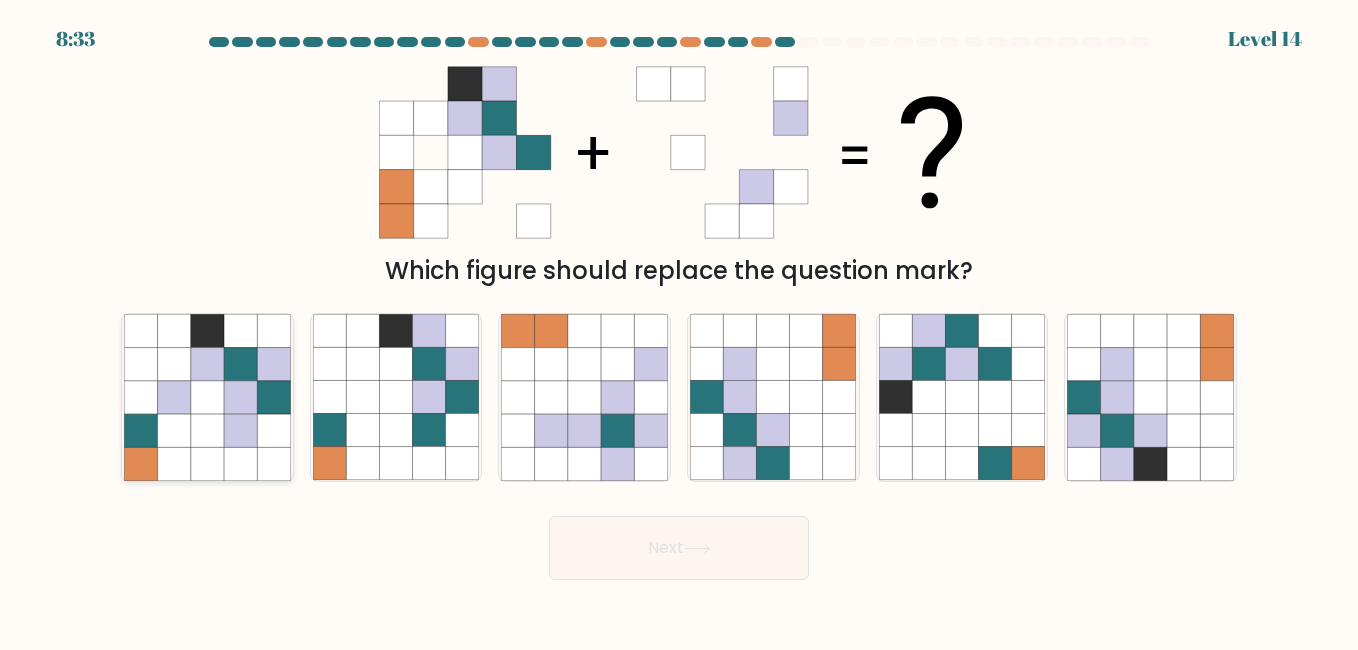 click 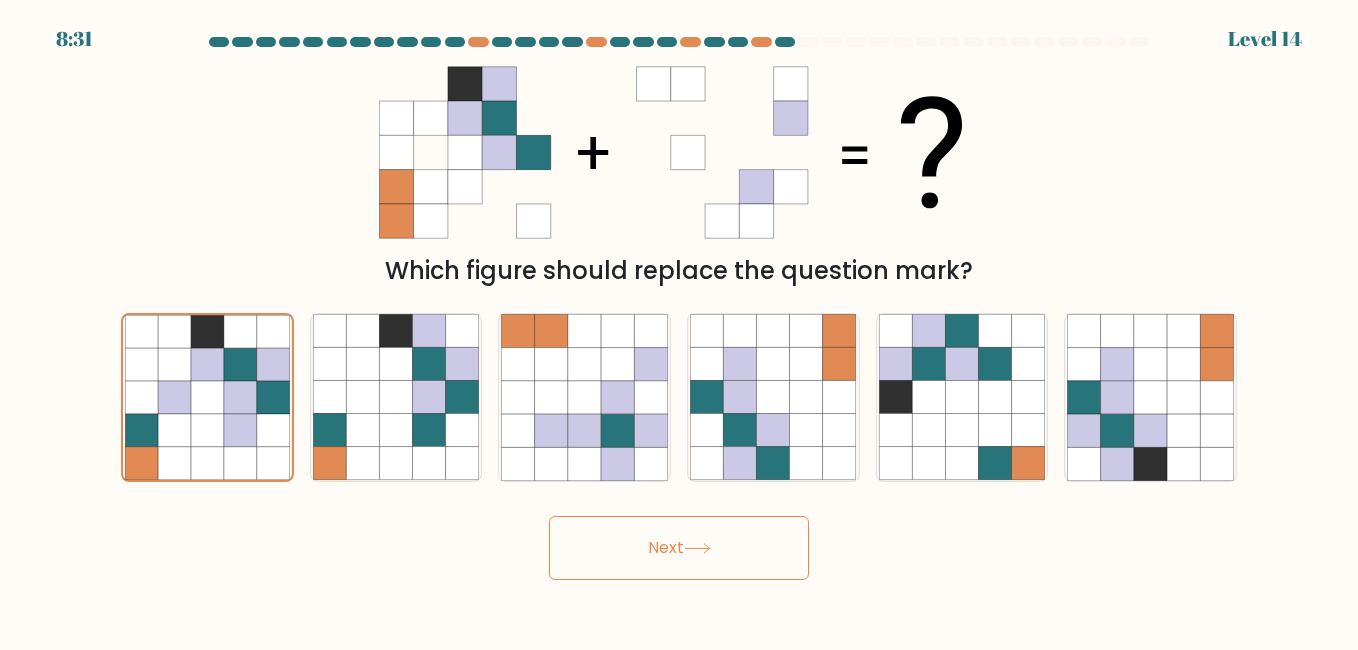click 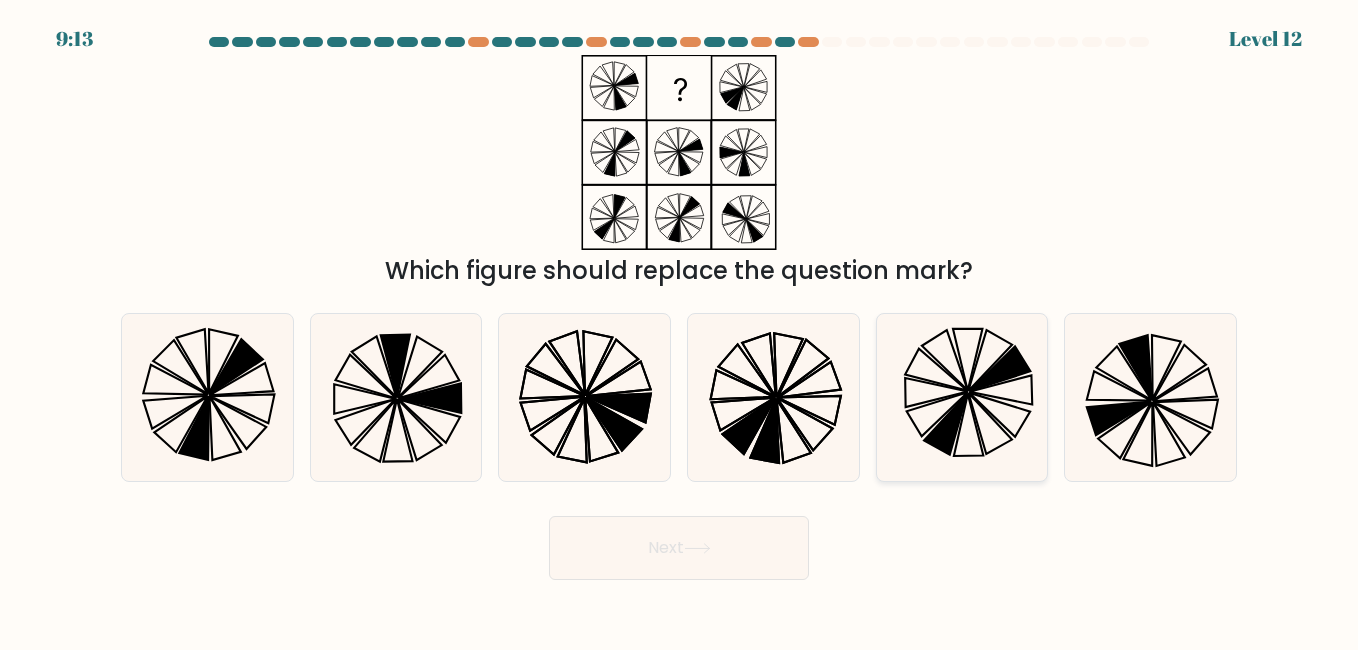click 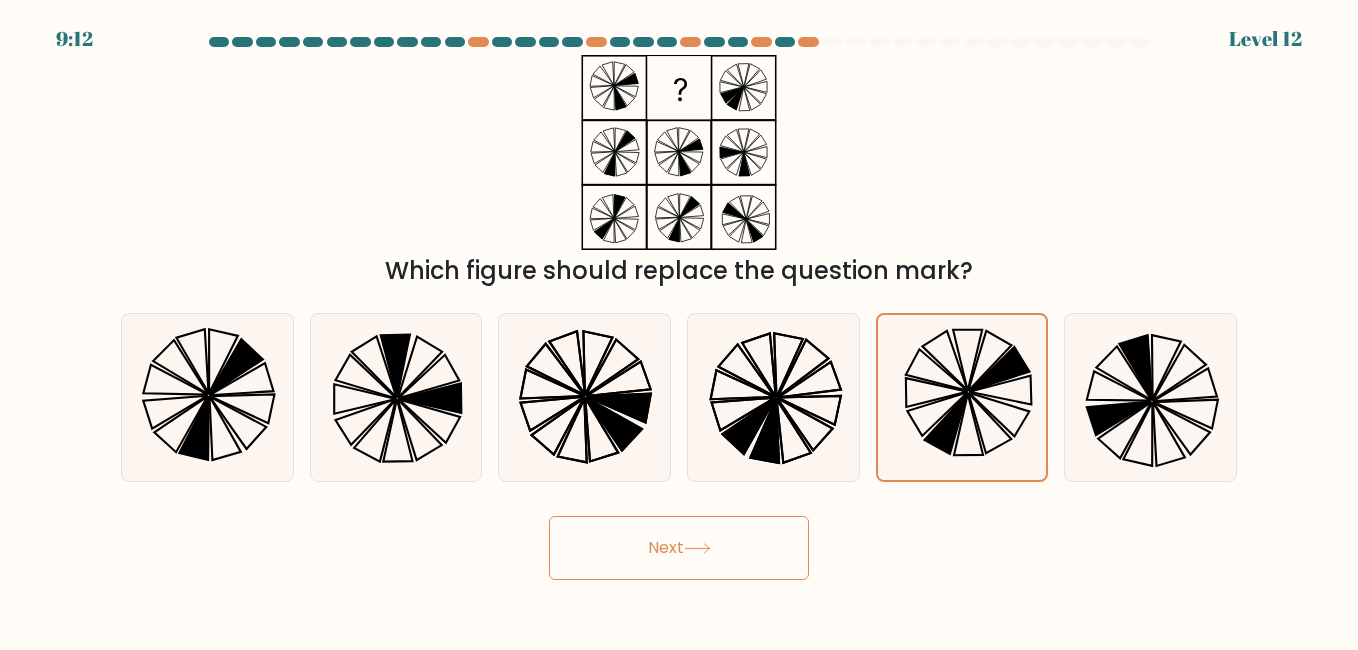 click 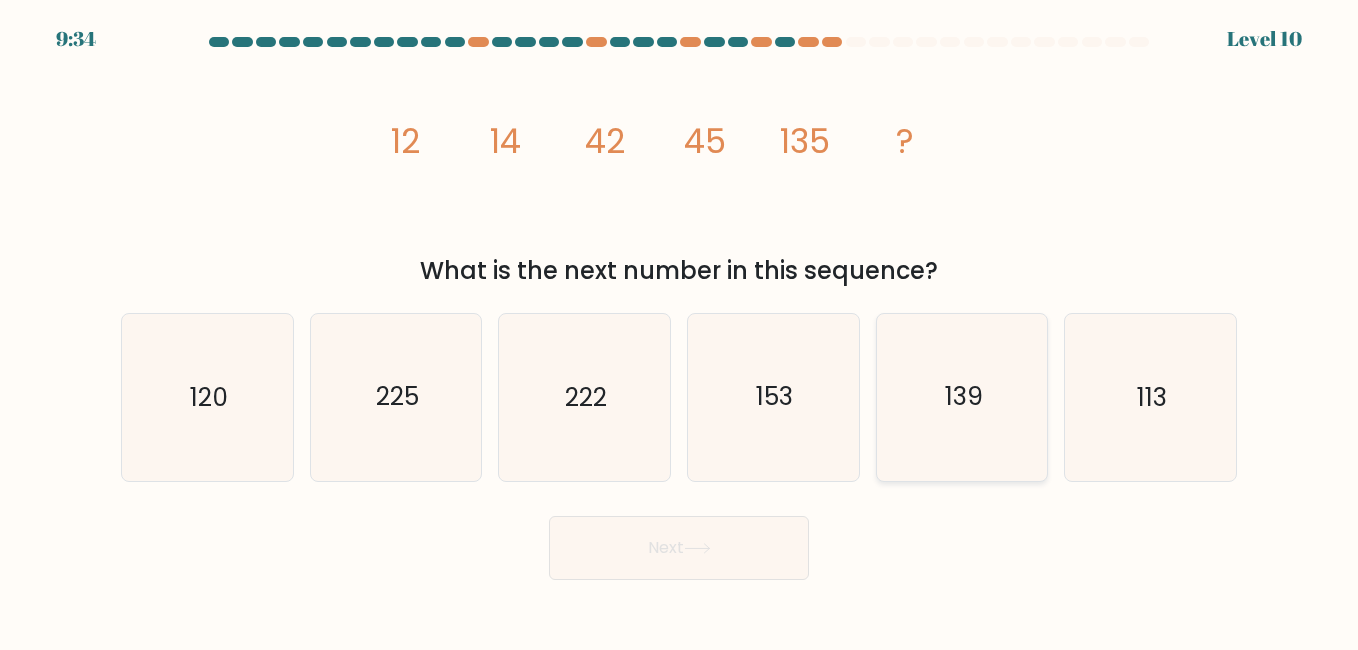 click on "139" 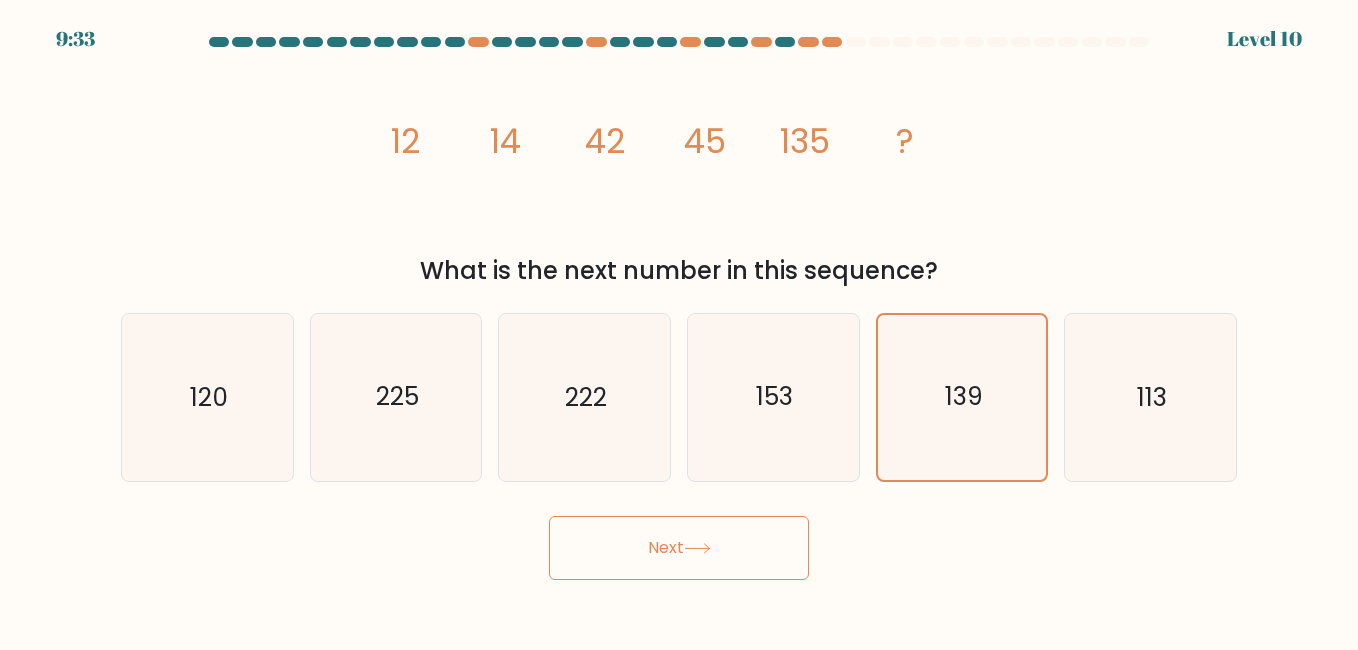 click on "Next" at bounding box center (679, 548) 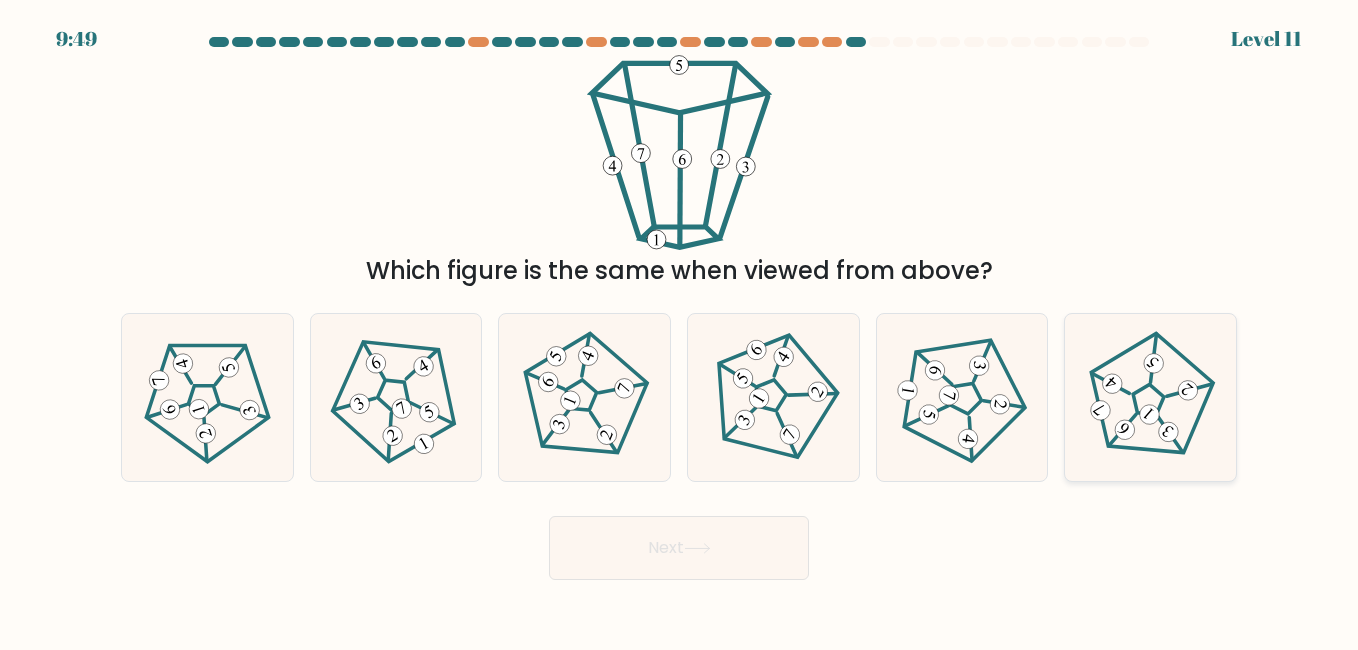 click 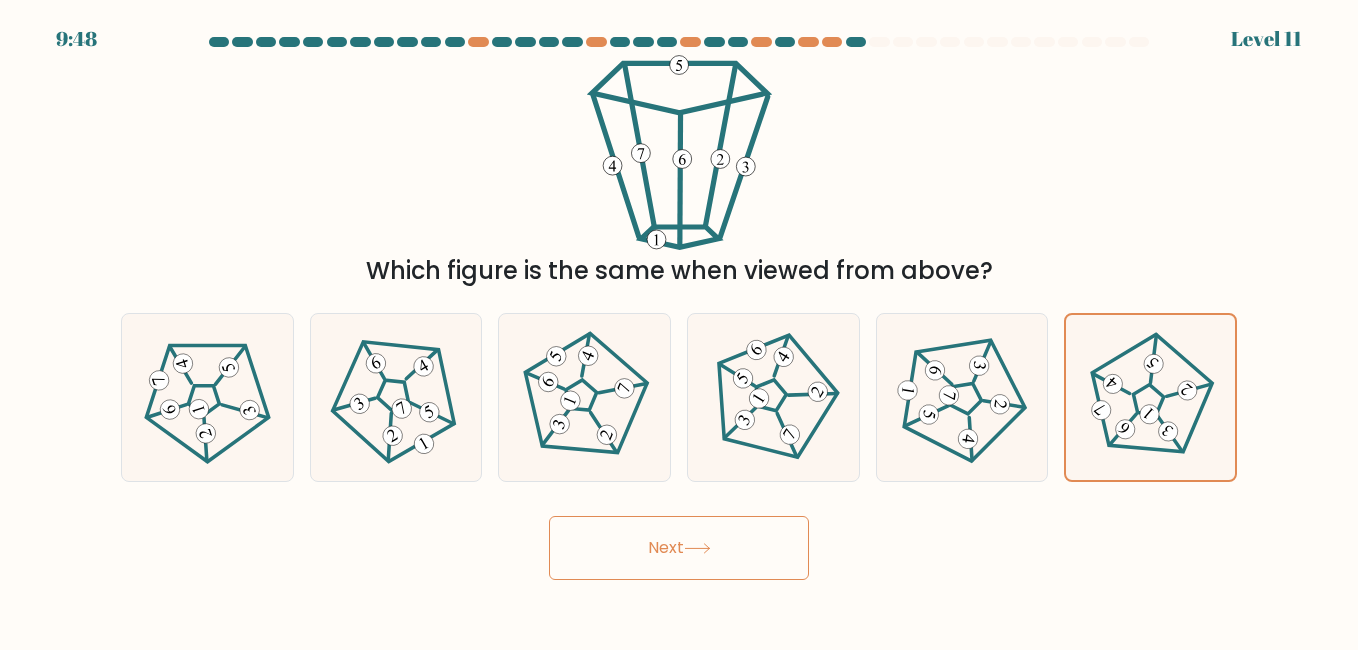 click on "Next" at bounding box center [679, 548] 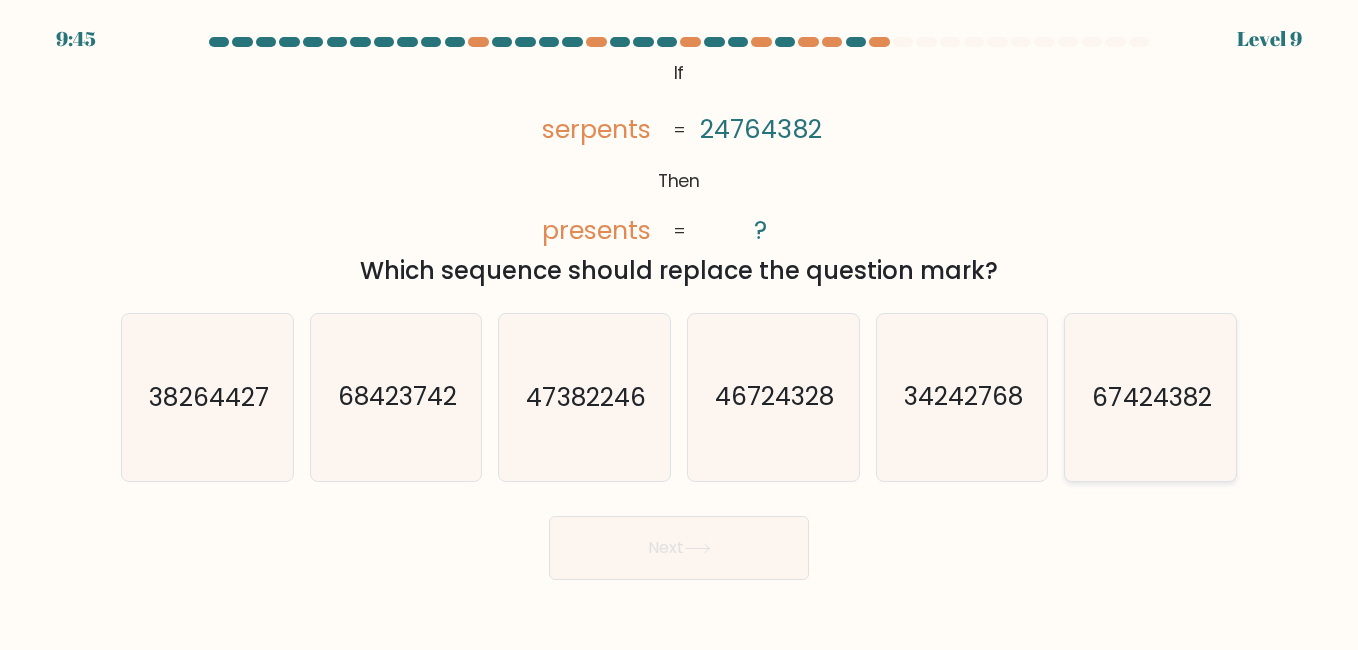 click on "67424382" 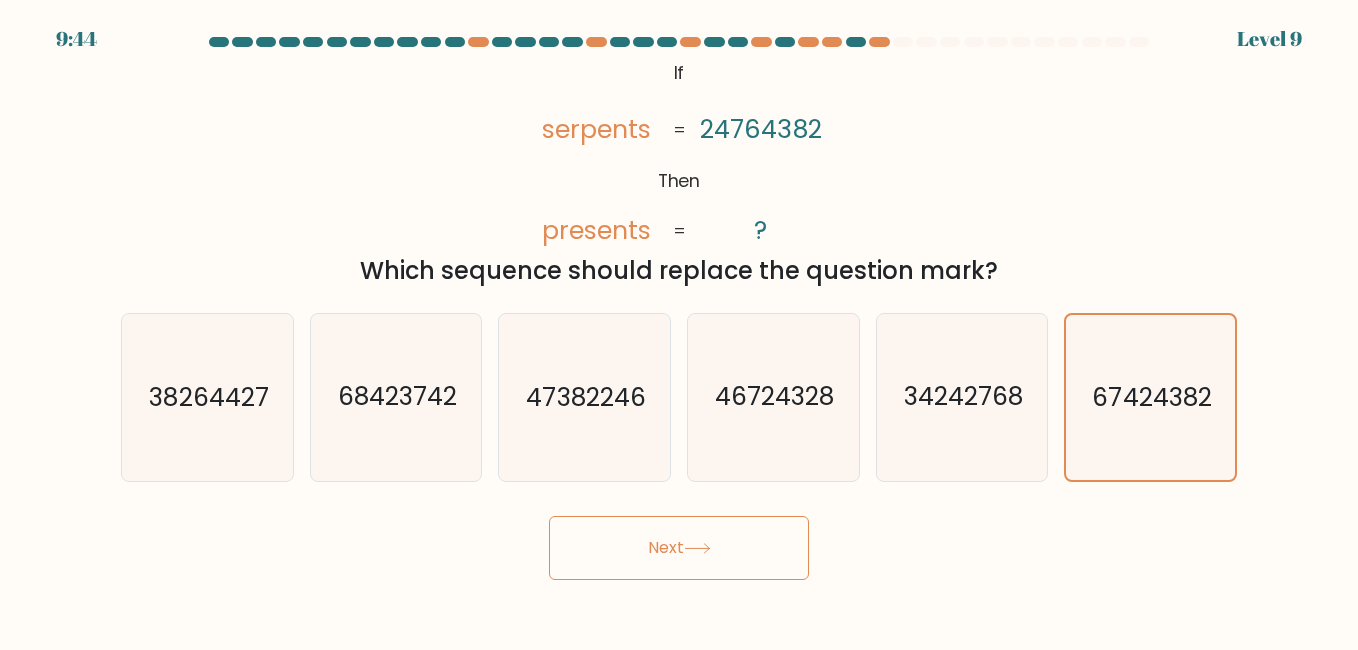 click 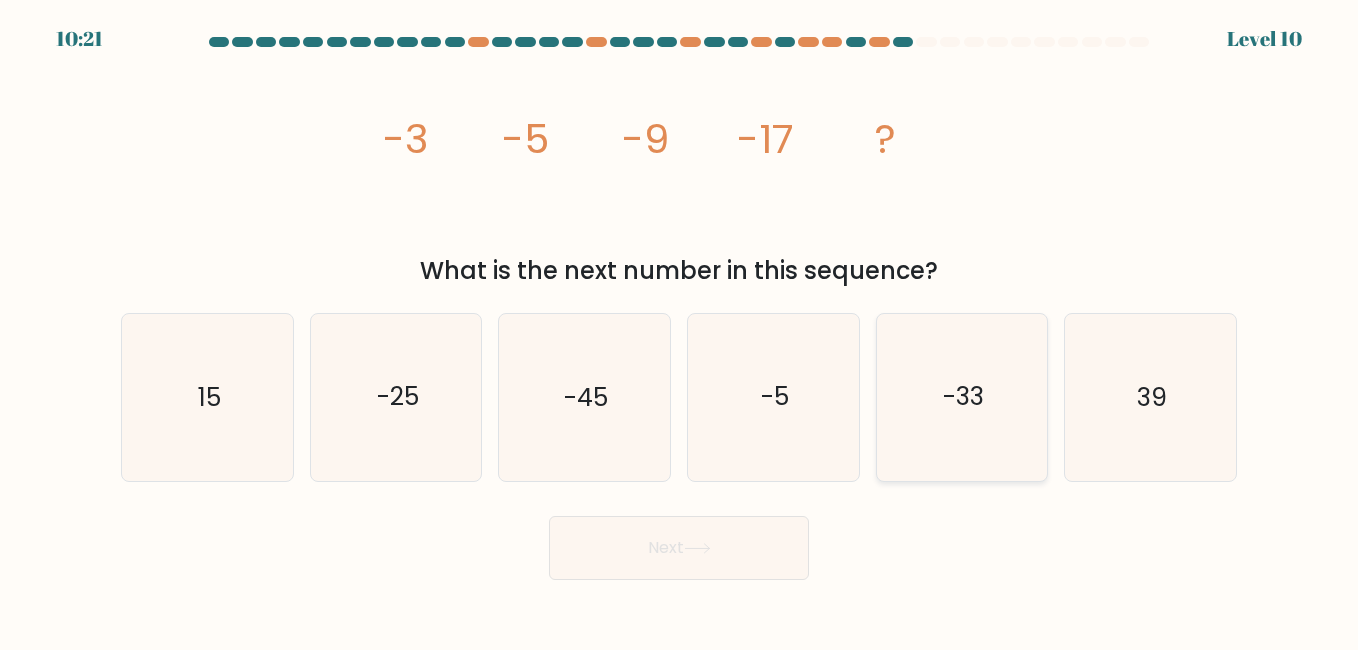 click on "-33" 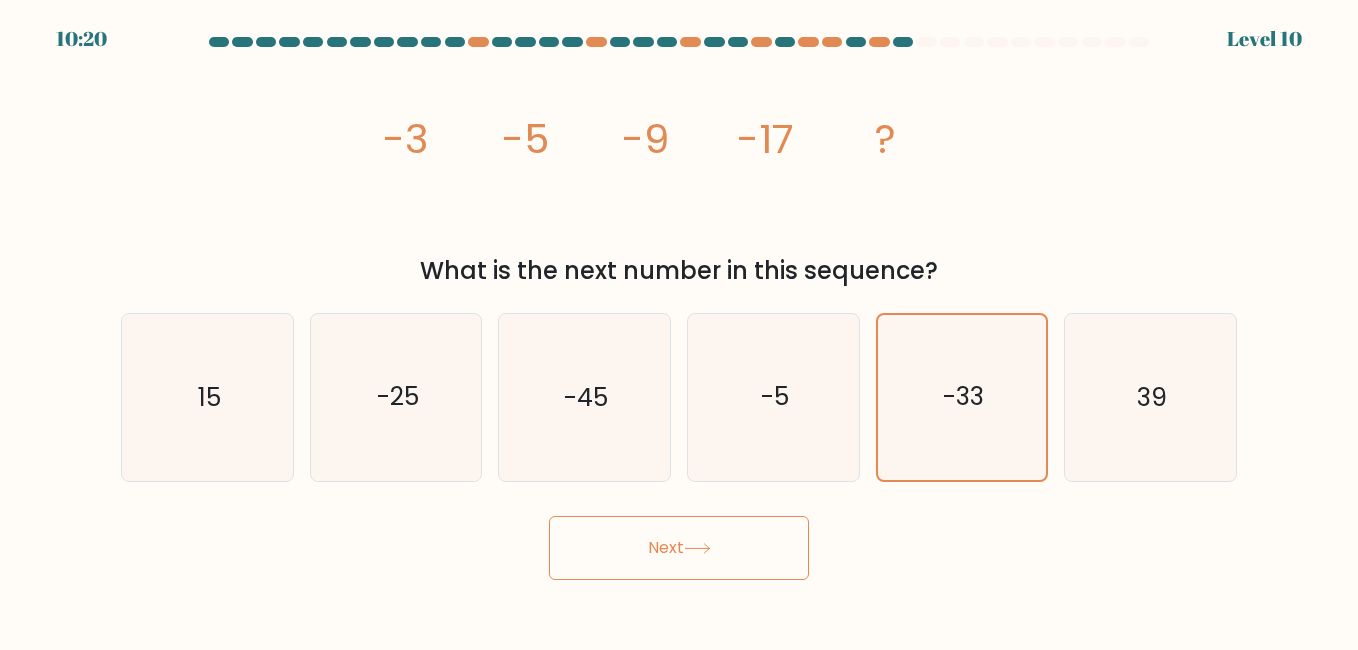 click on "Next" at bounding box center (679, 548) 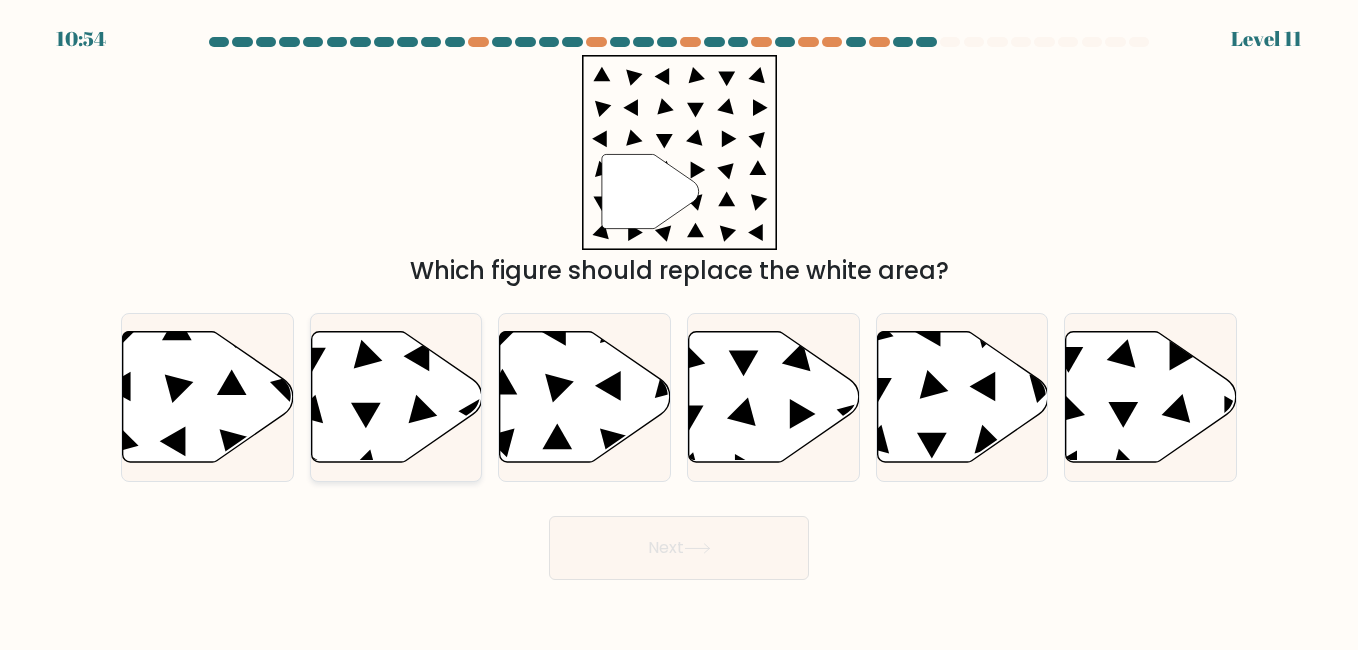 click 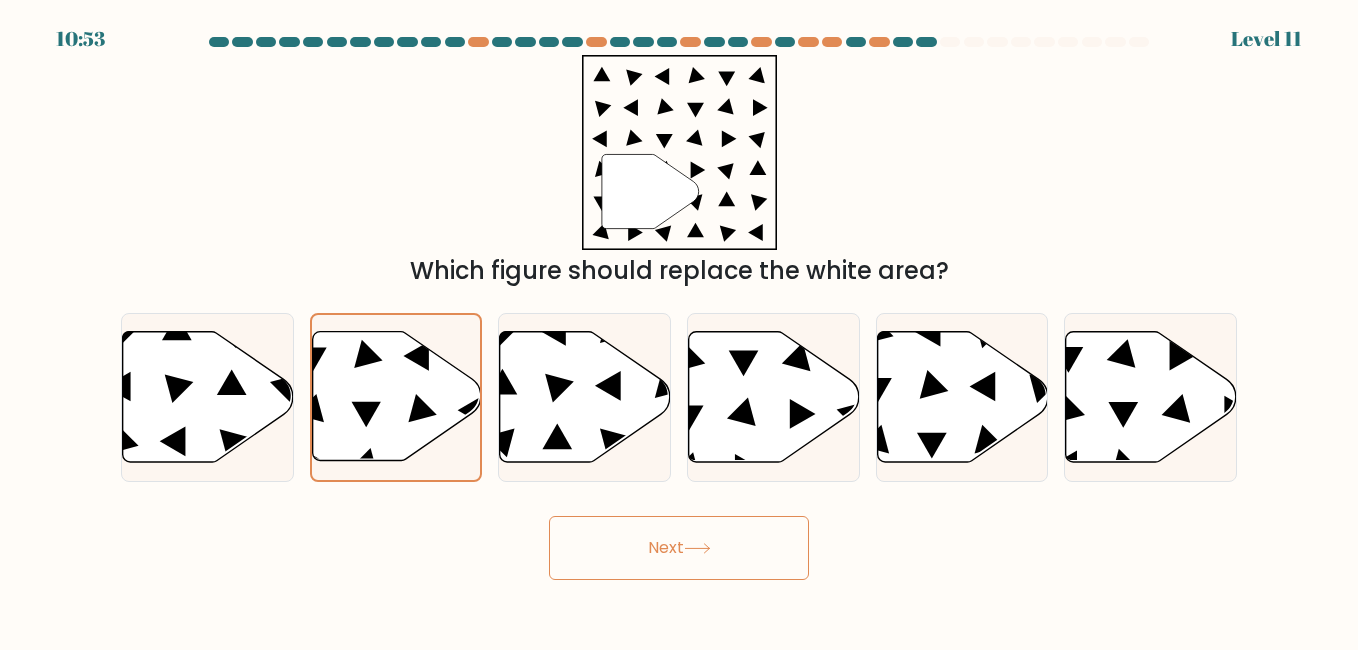 click on "Next" at bounding box center (679, 548) 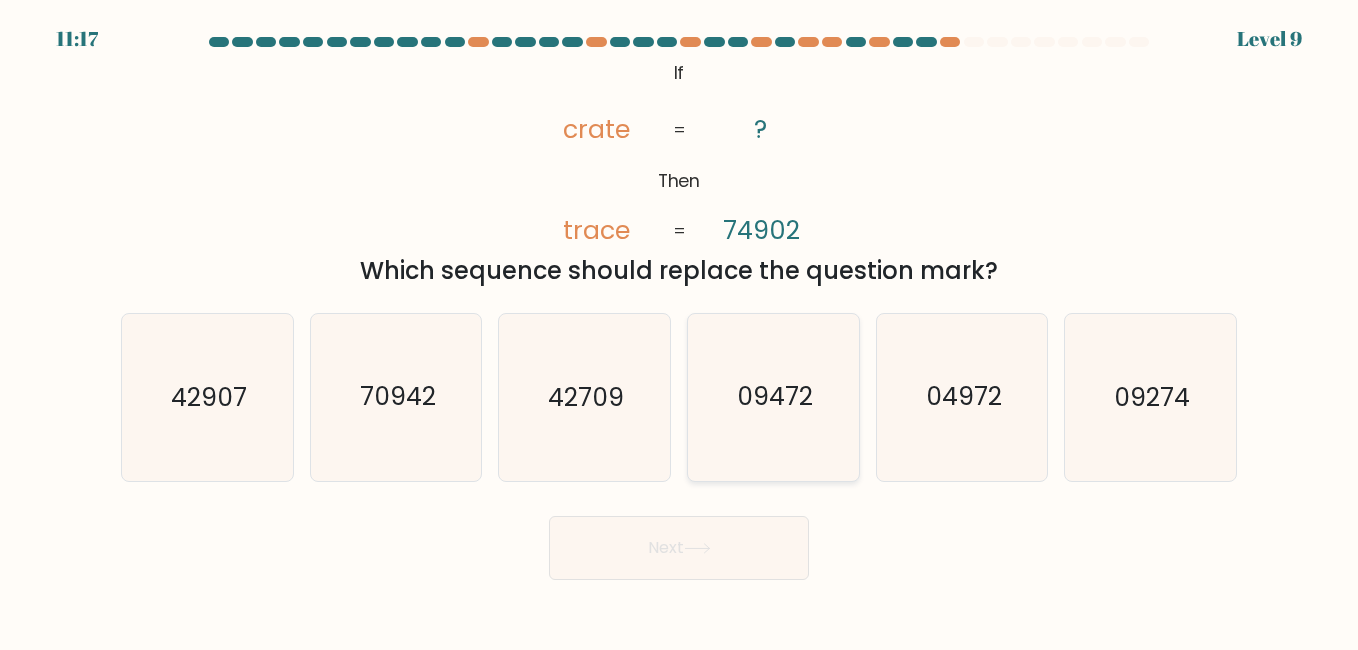 click on "09472" 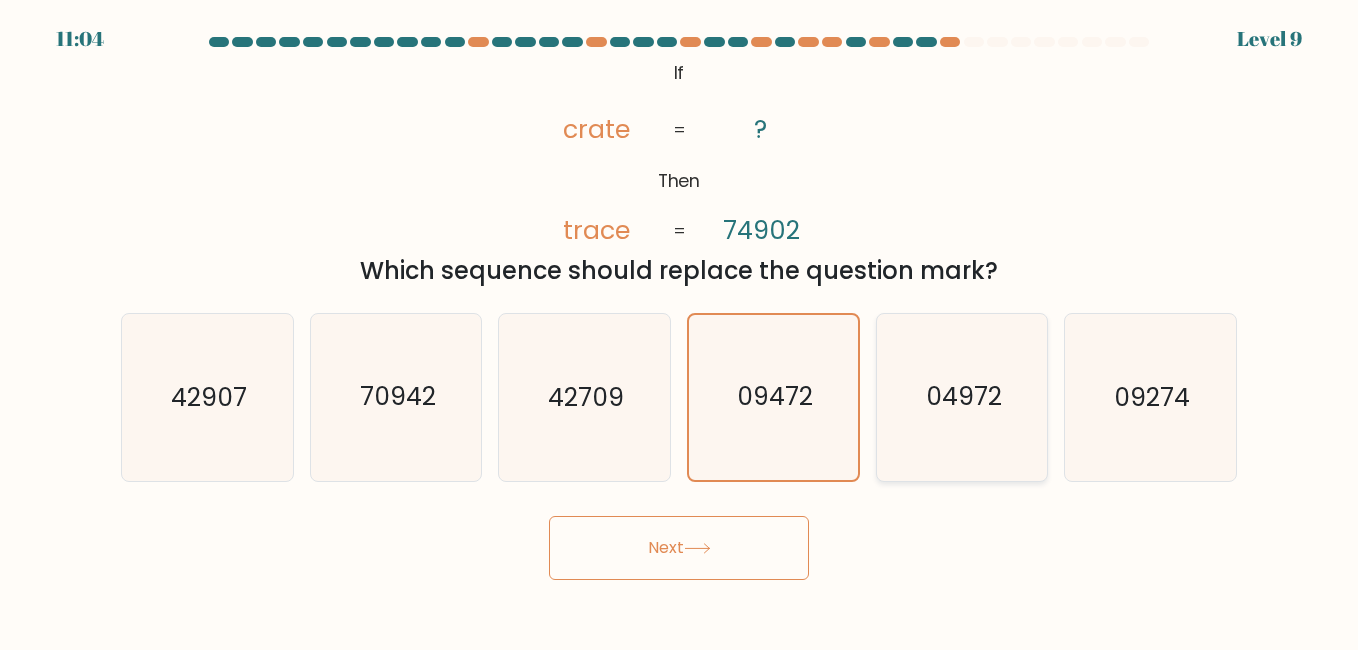 click on "04972" 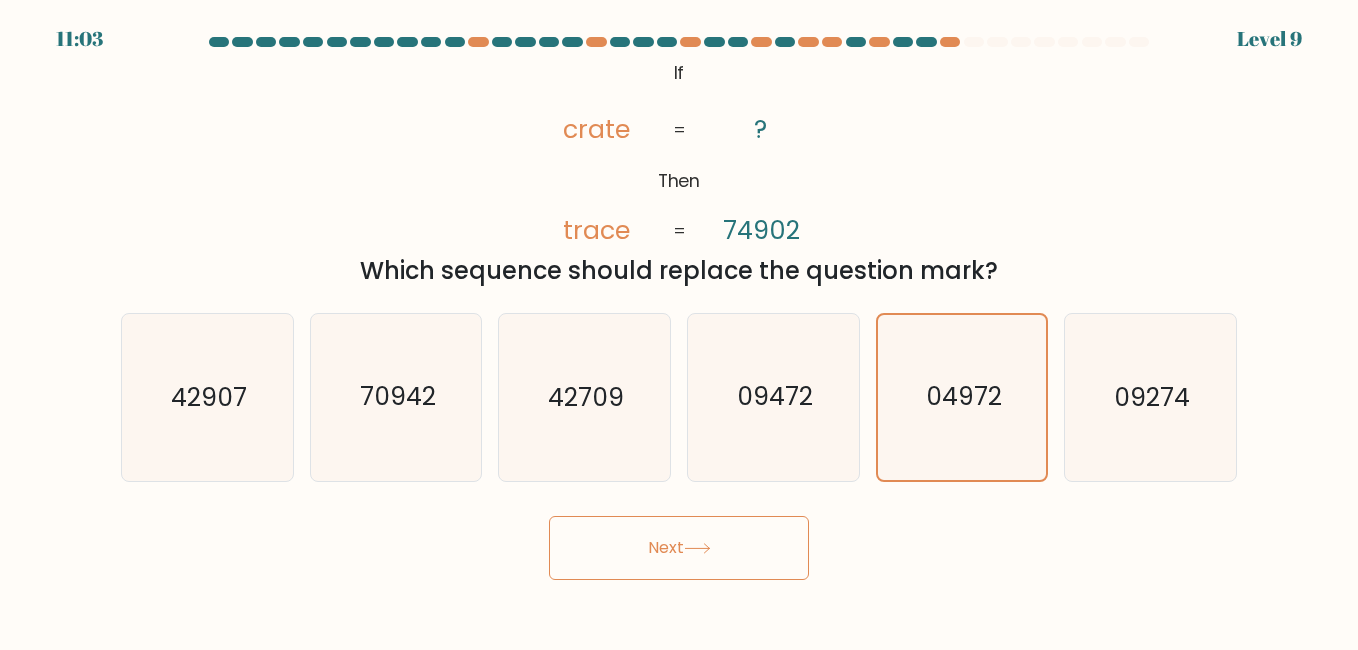 click on "Next" at bounding box center (679, 548) 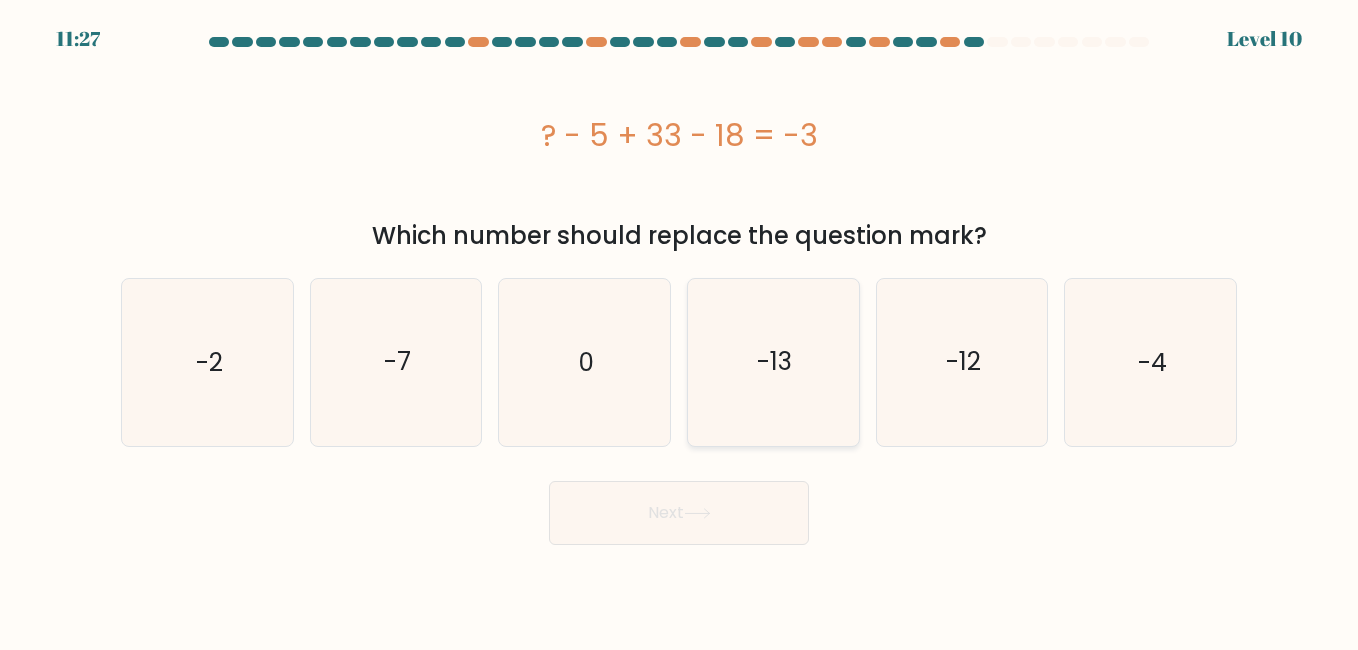 click on "-13" 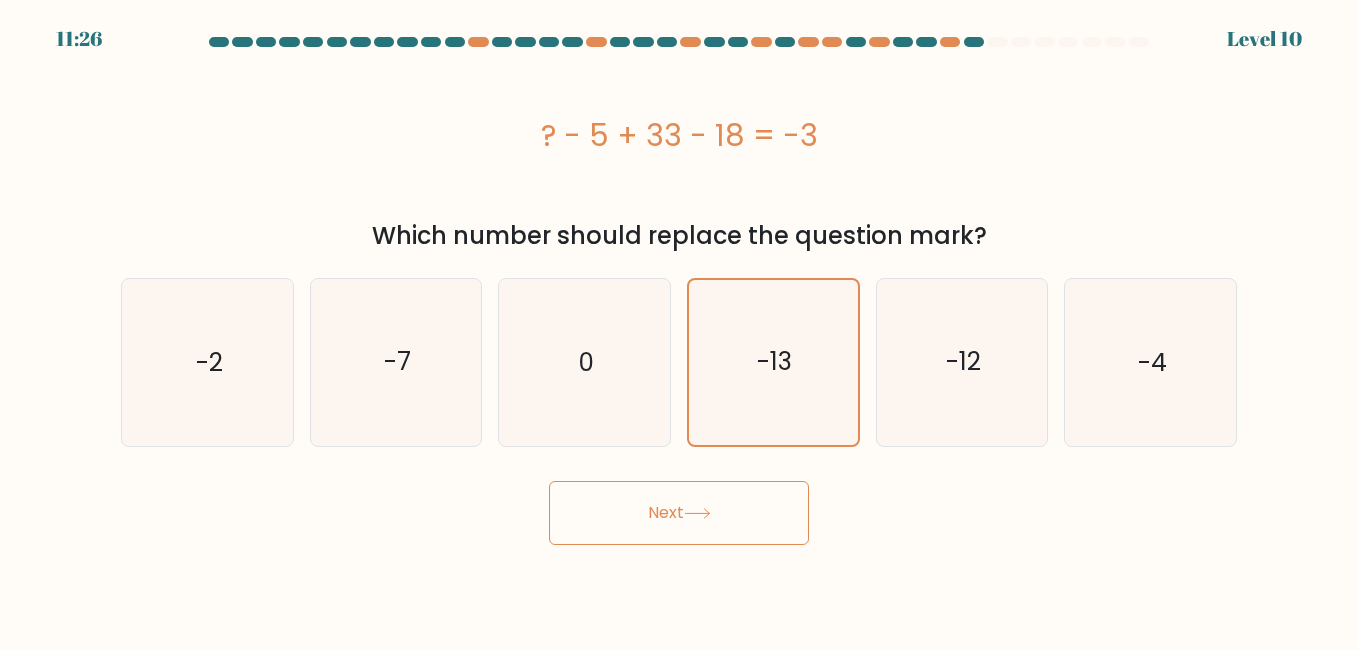 click on "Next" at bounding box center [679, 513] 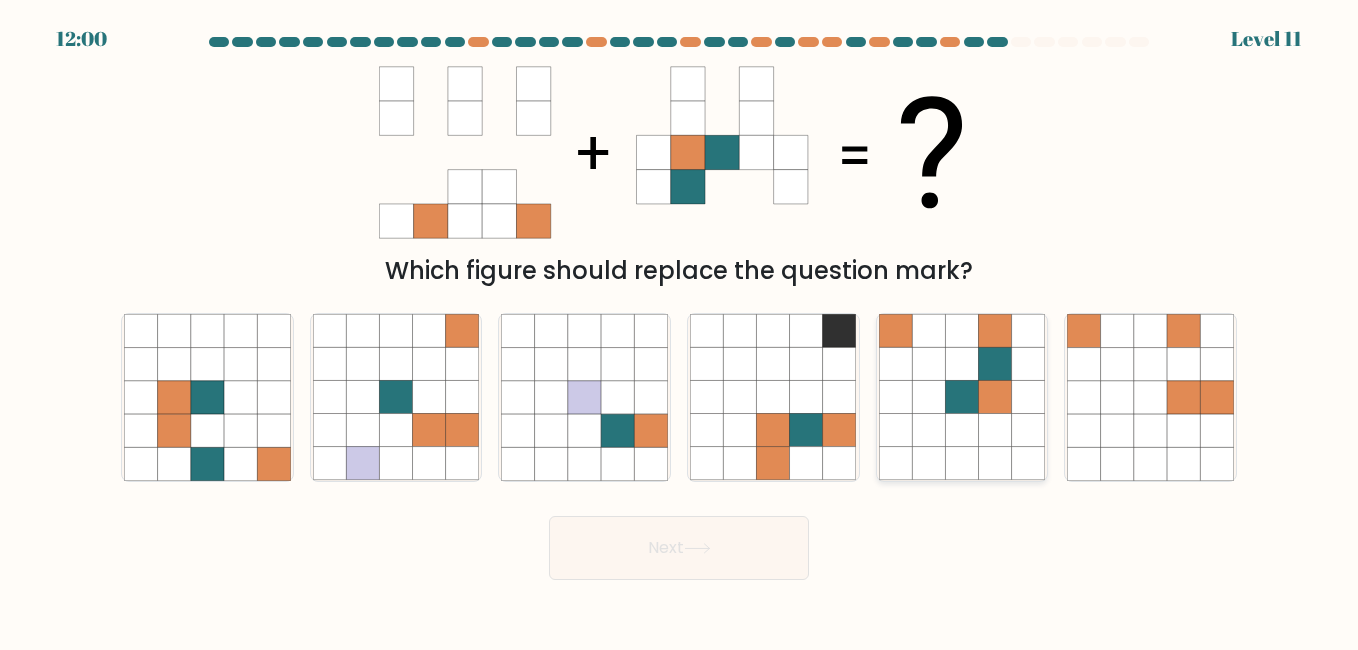 click 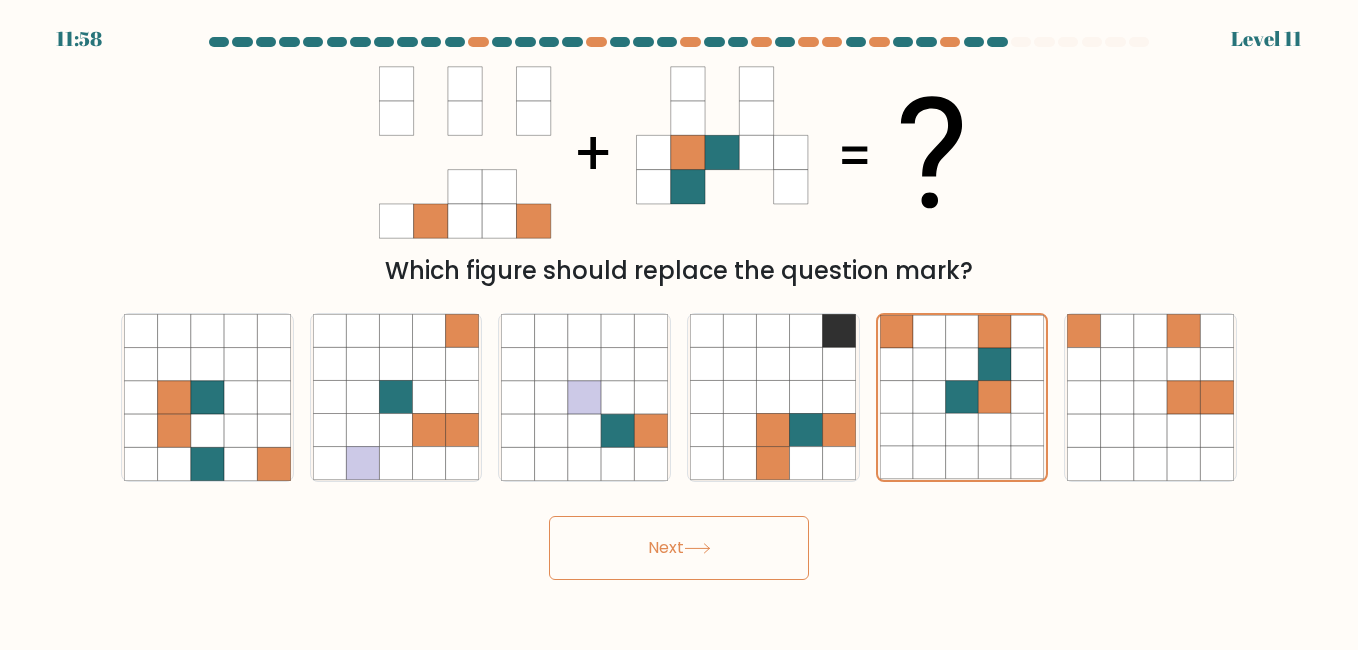 click on "Next" at bounding box center [679, 548] 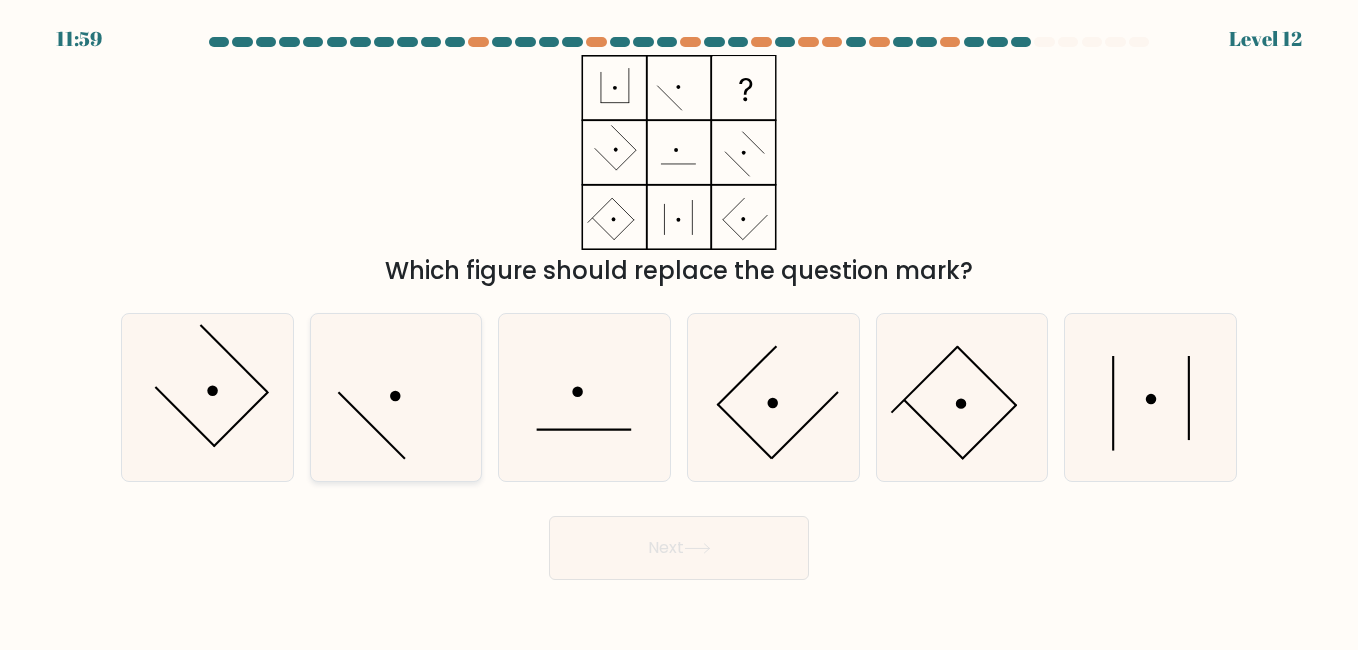 click 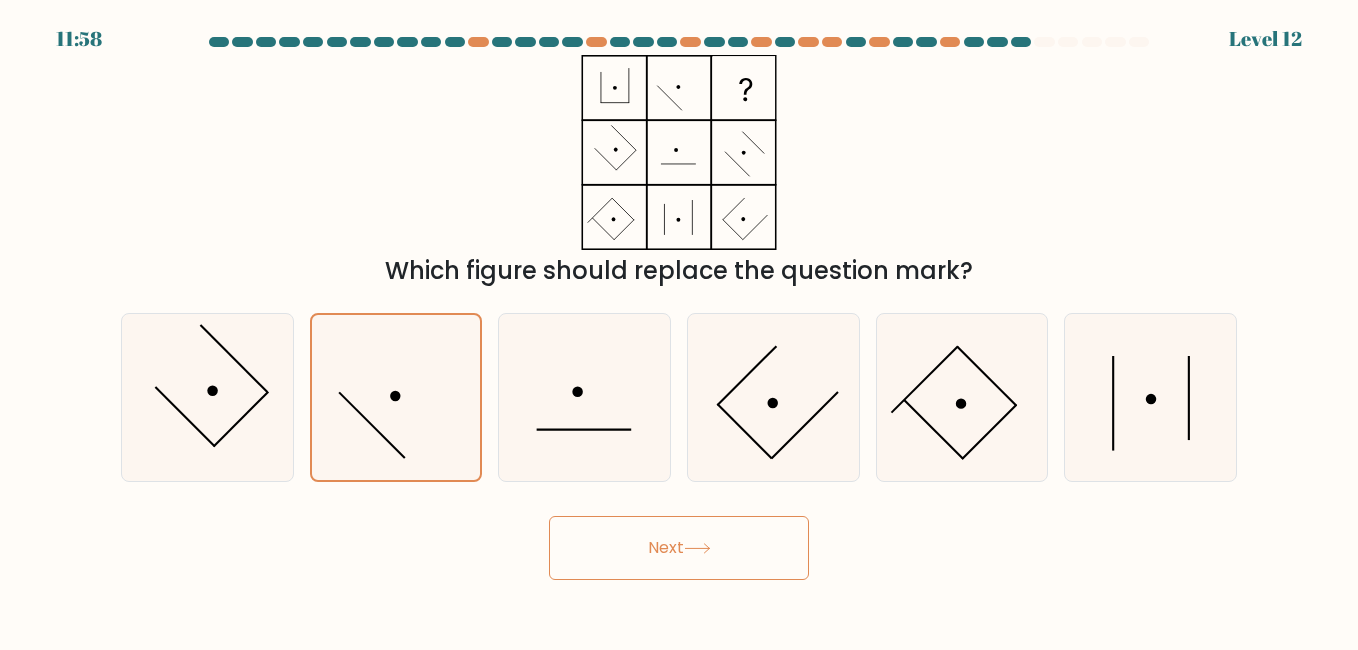 click on "Next" at bounding box center (679, 548) 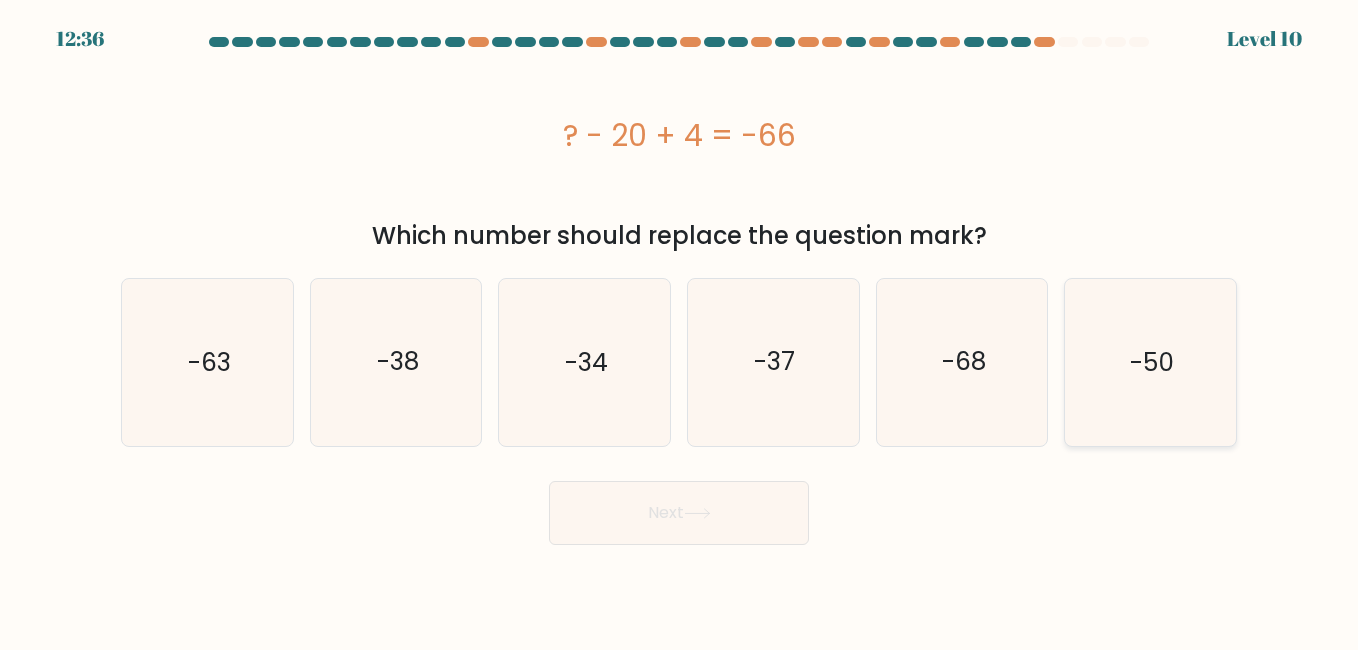 click on "-50" 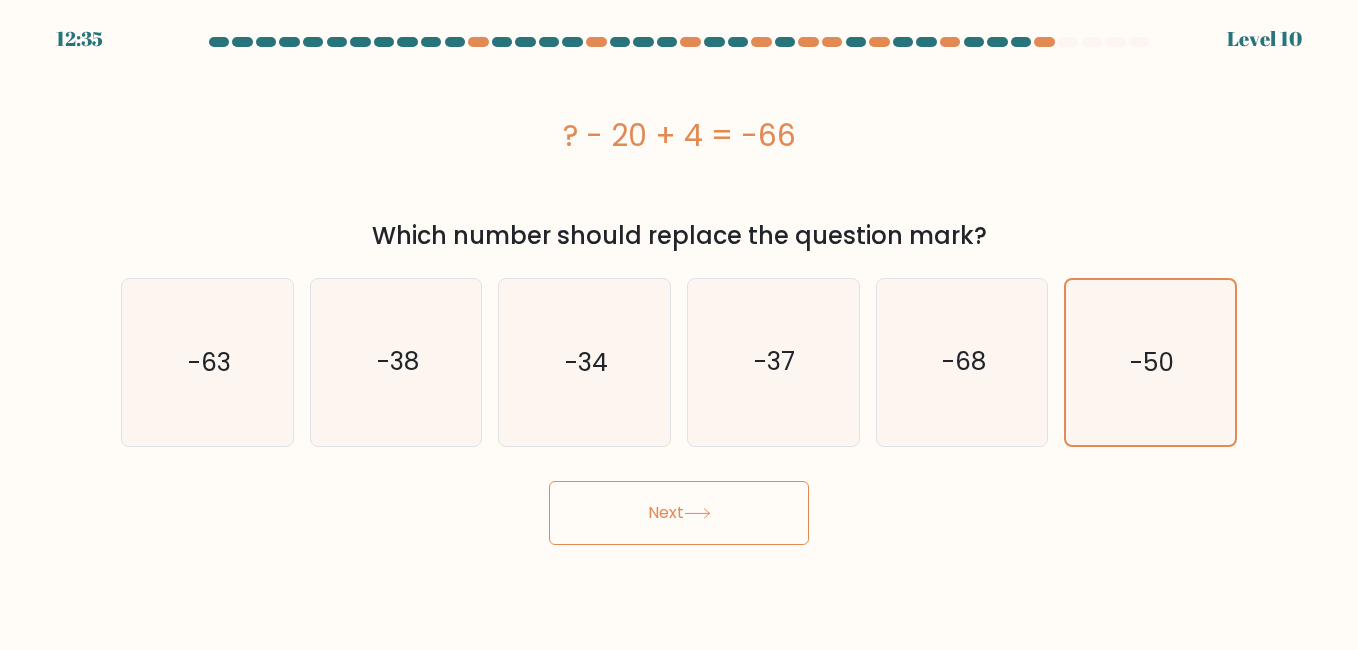 click on "Next" at bounding box center [679, 513] 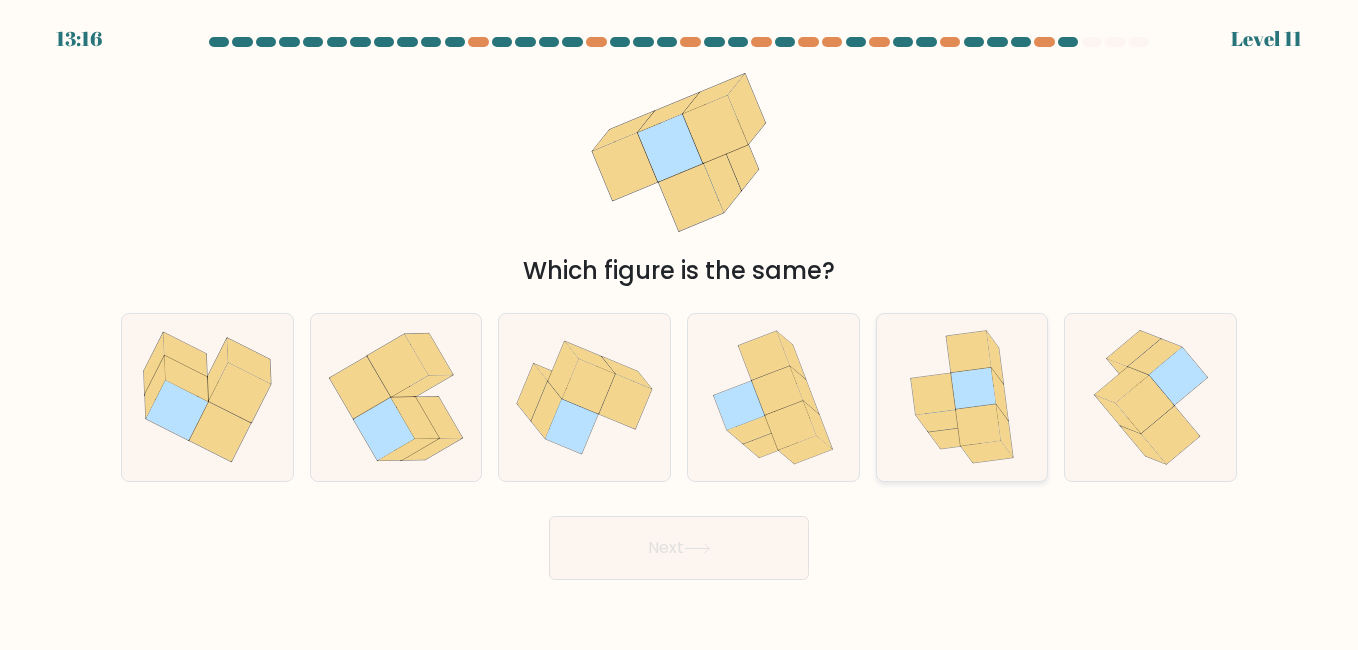 click at bounding box center [962, 397] 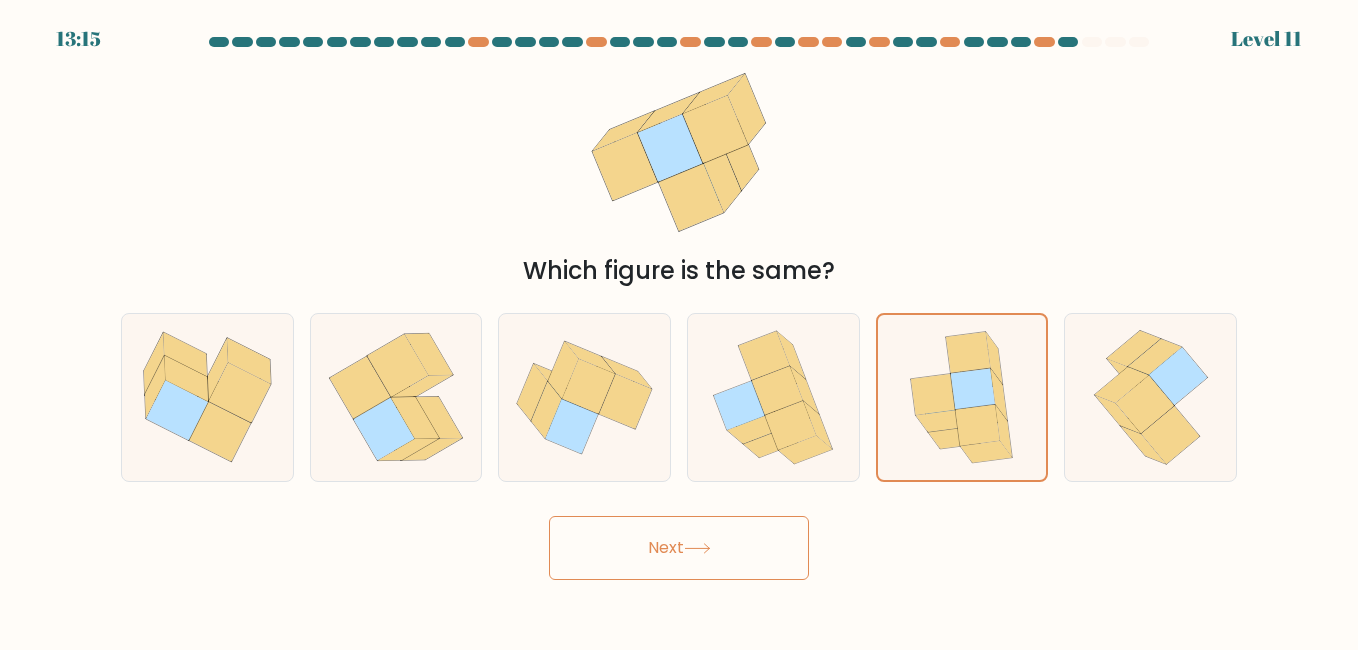 click on "Next" at bounding box center [679, 548] 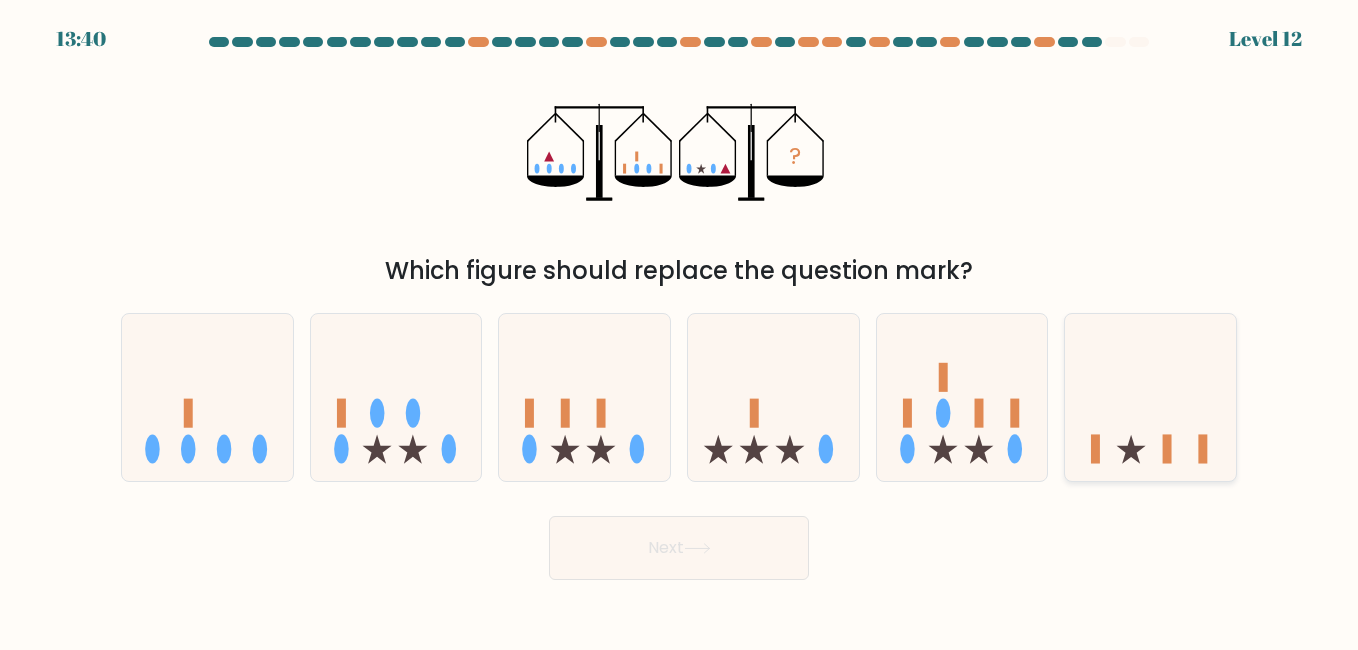 click 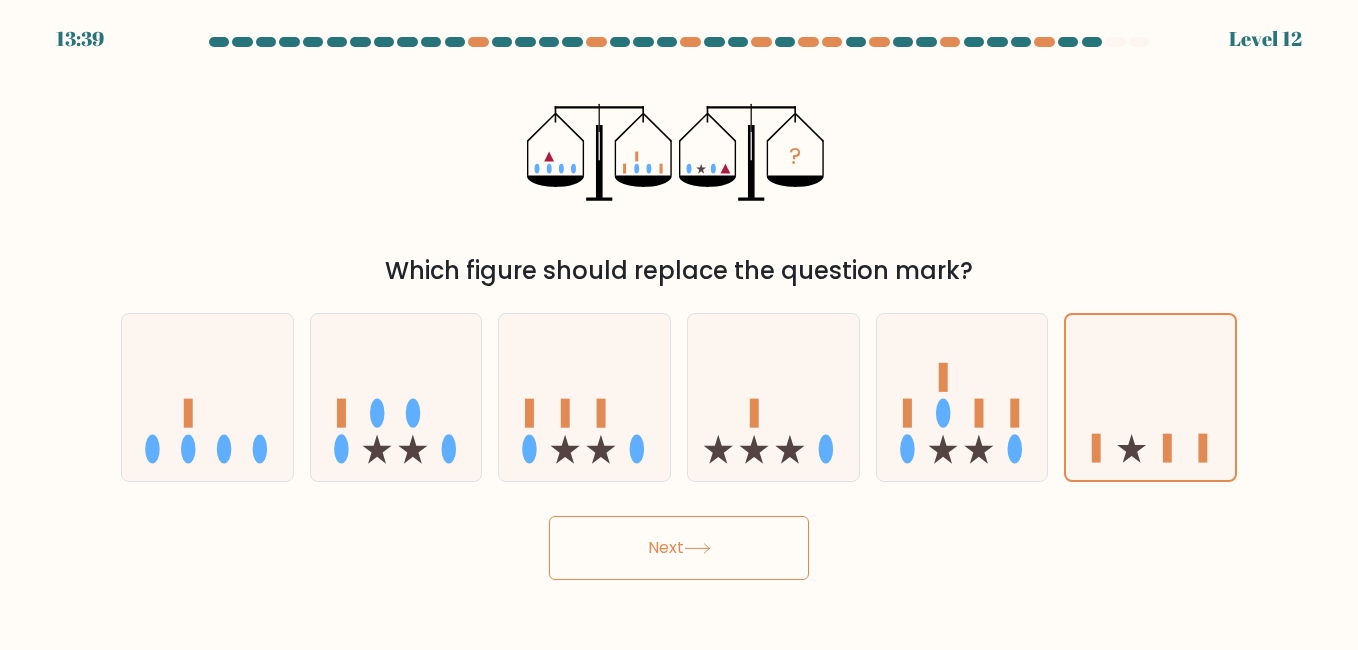 click on "Next" at bounding box center (679, 548) 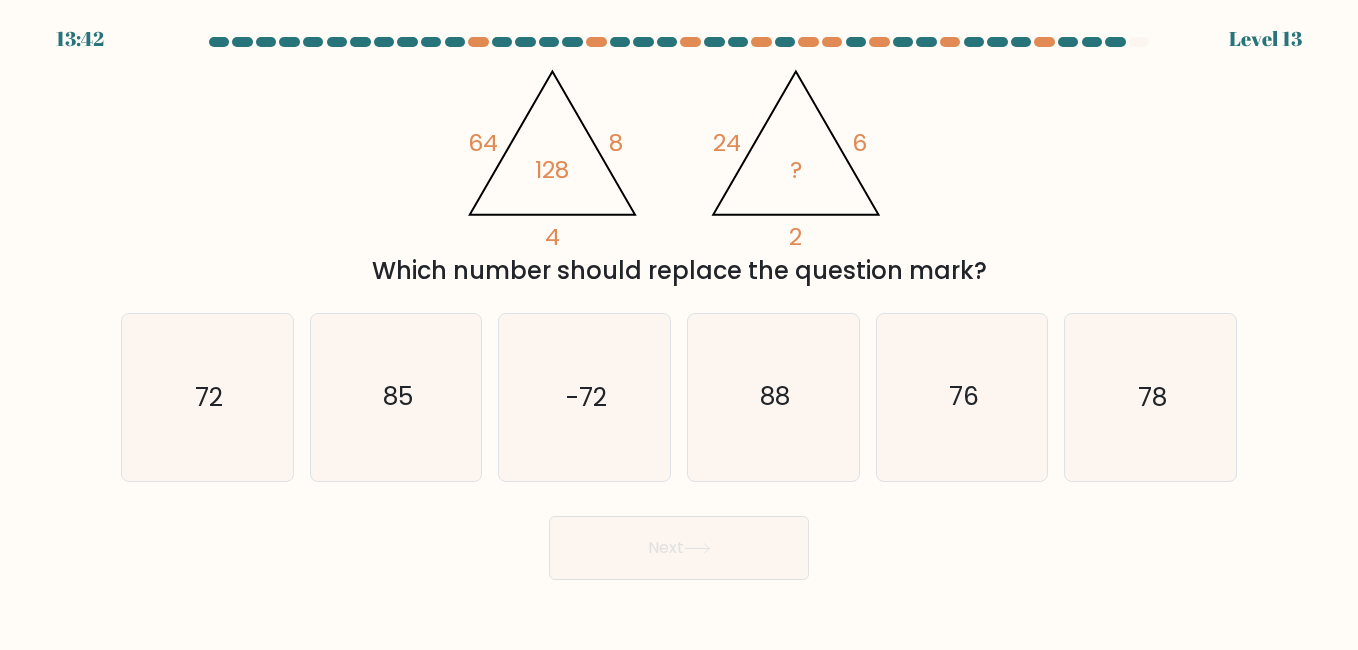 type 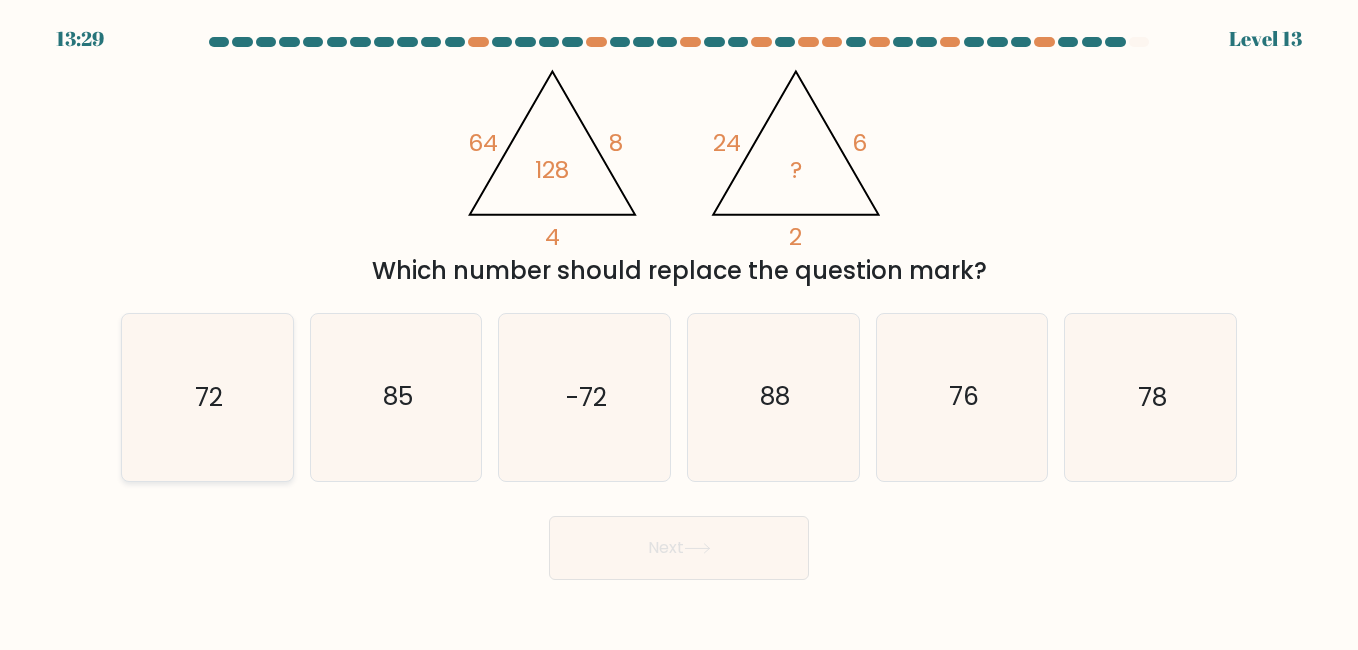 click on "72" 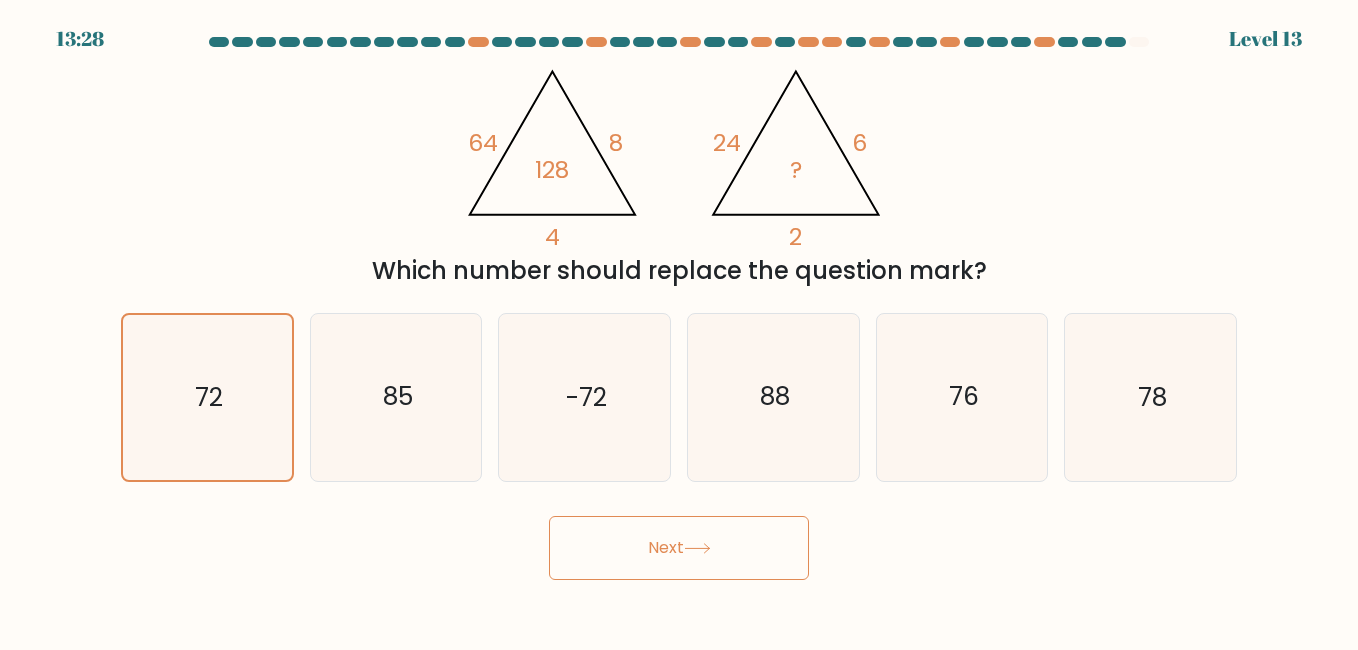 click on "Next" at bounding box center (679, 548) 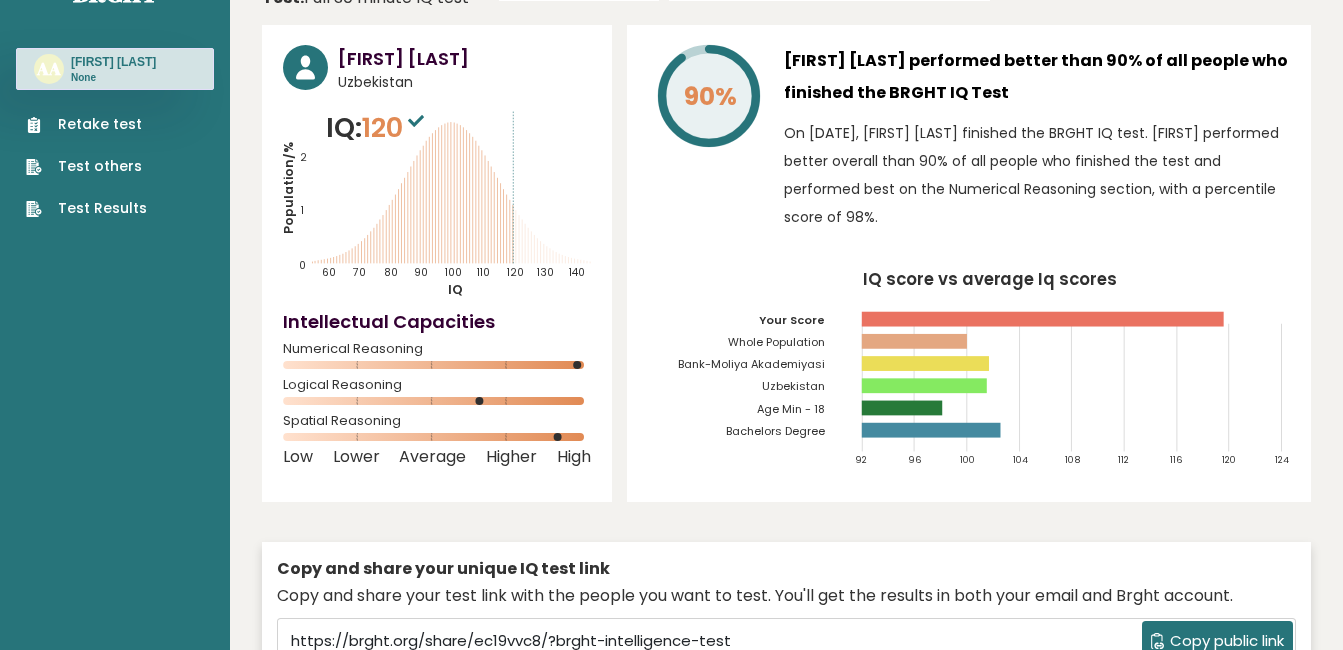 scroll, scrollTop: 57, scrollLeft: 0, axis: vertical 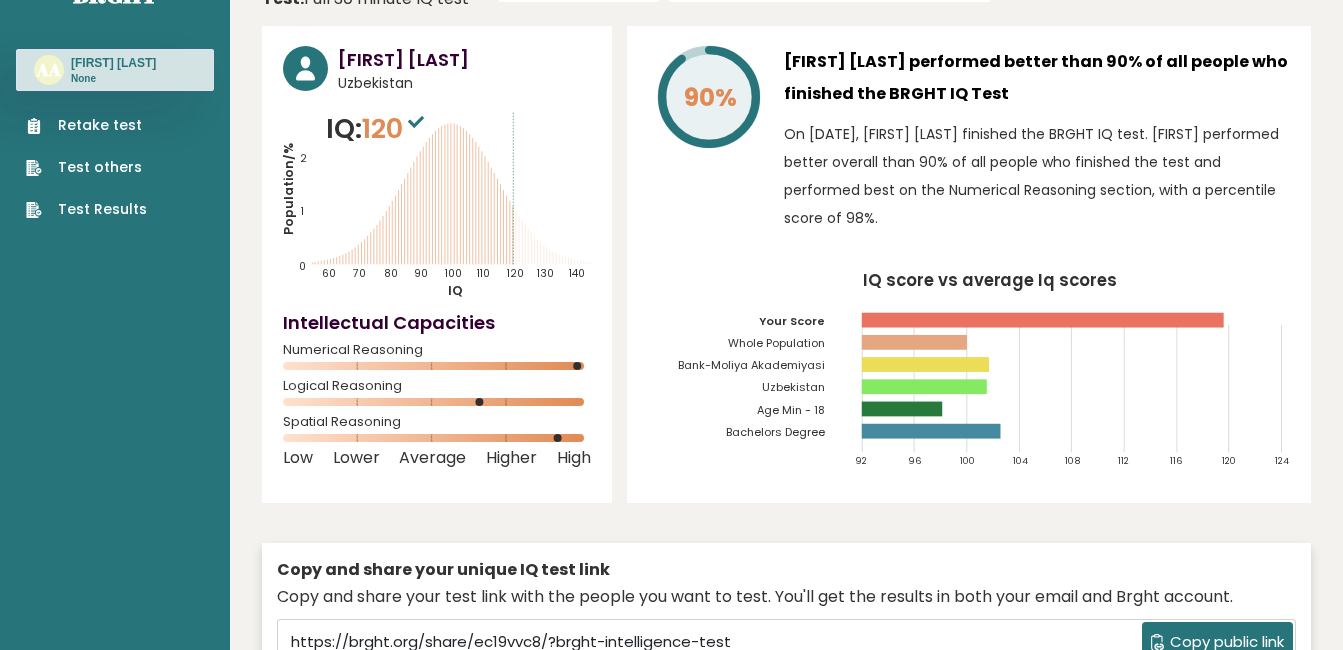 drag, startPoint x: 59, startPoint y: 146, endPoint x: 0, endPoint y: 391, distance: 252.00397 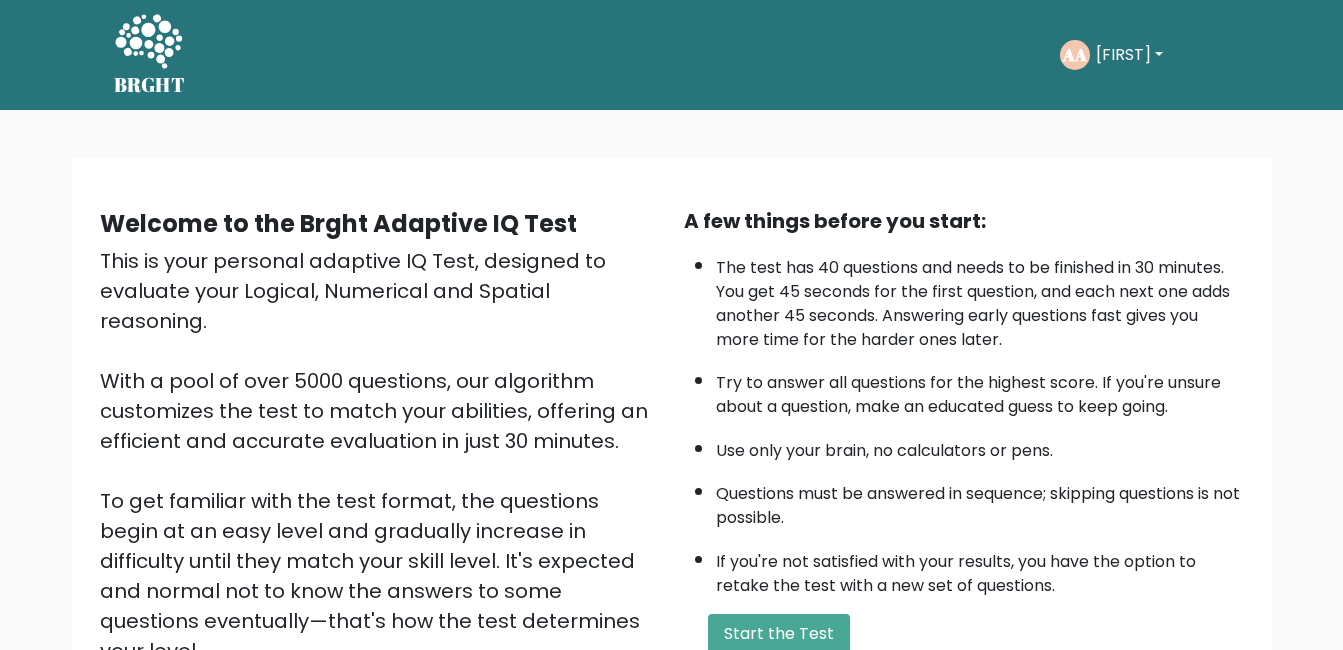 scroll, scrollTop: 0, scrollLeft: 0, axis: both 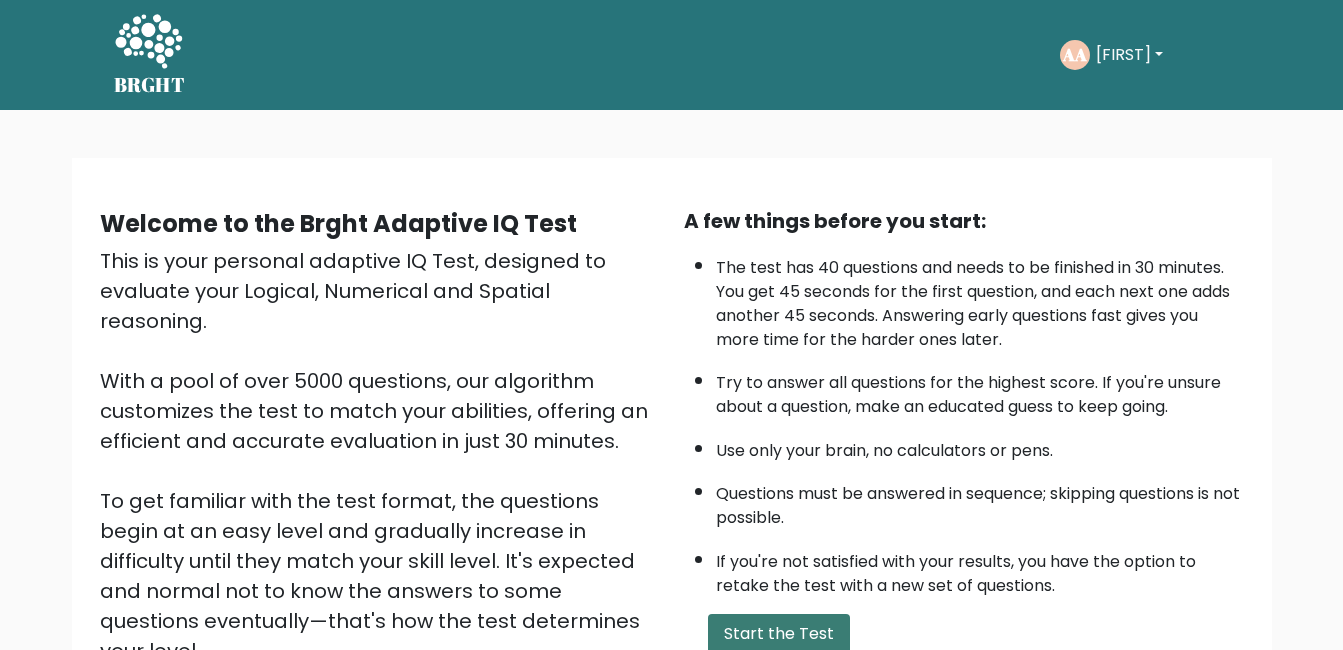 click on "Start the Test" at bounding box center (779, 634) 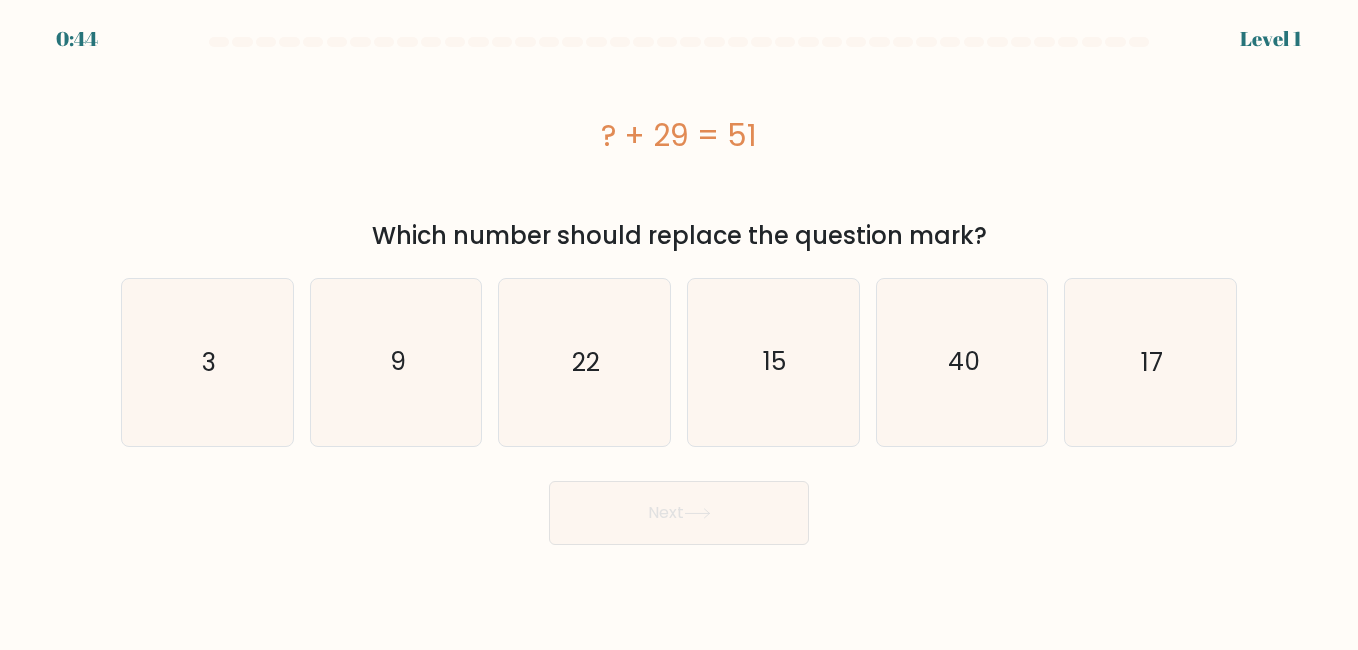 scroll, scrollTop: 0, scrollLeft: 0, axis: both 